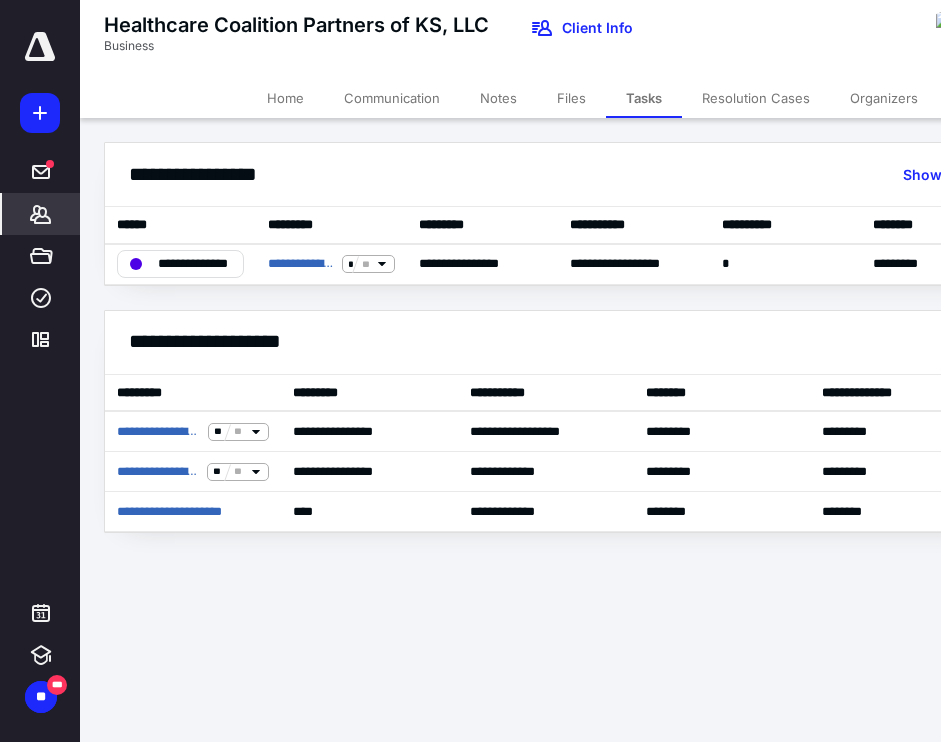 scroll, scrollTop: 0, scrollLeft: 0, axis: both 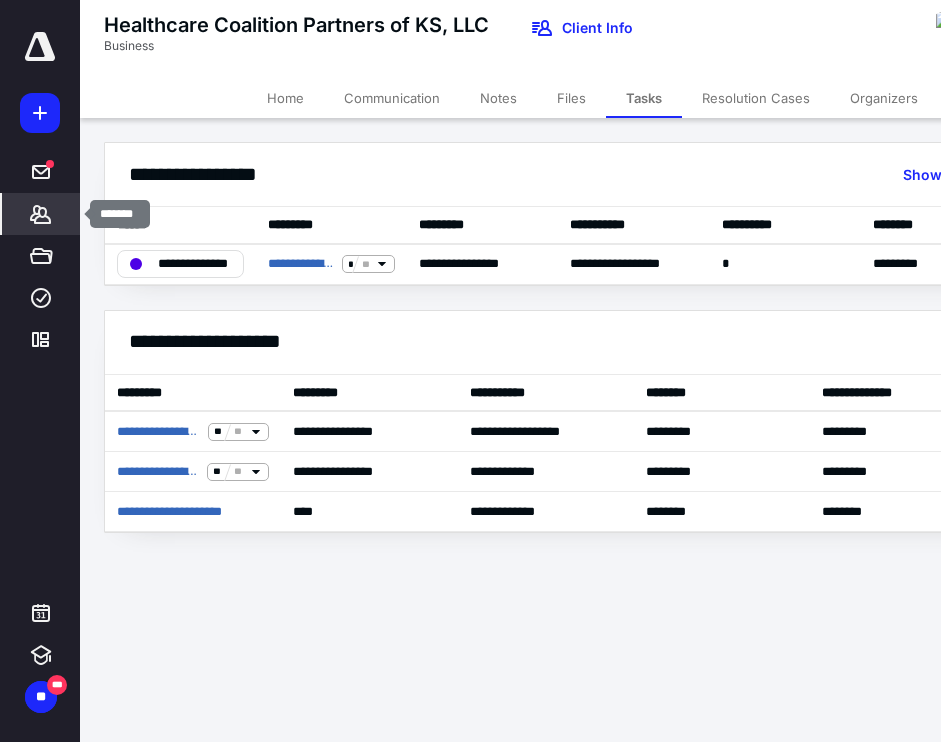click on "*******" at bounding box center [41, 214] 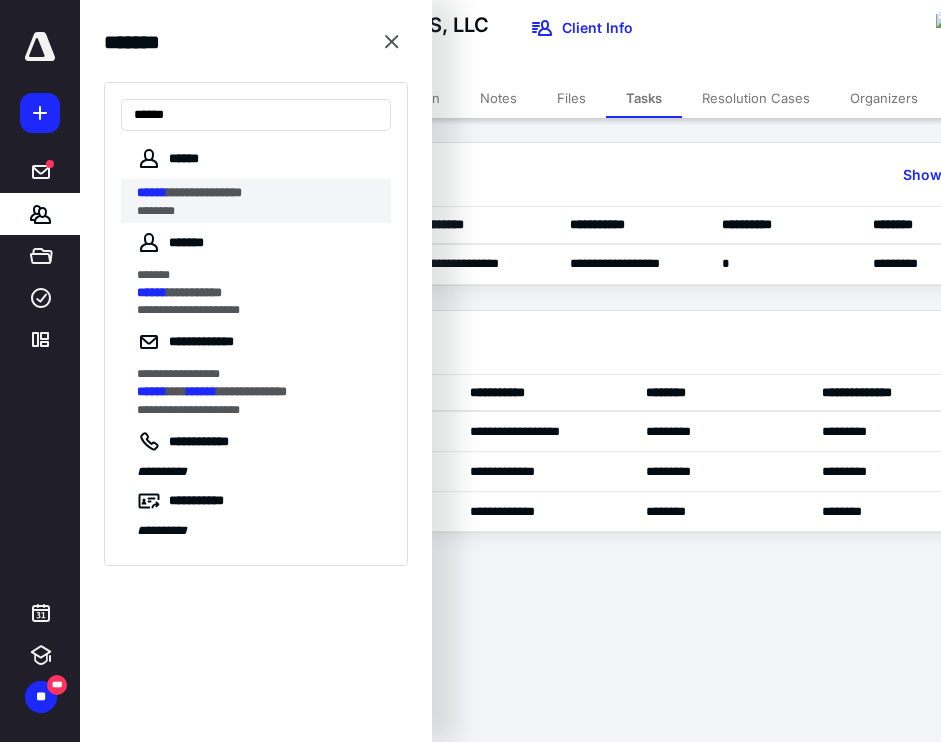 type on "******" 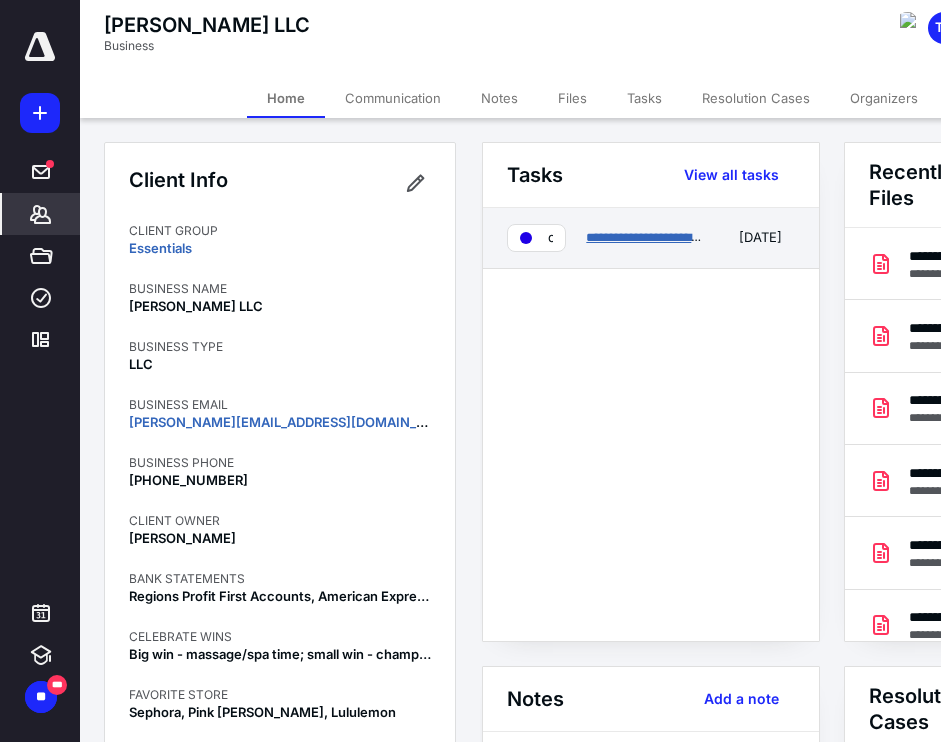 click on "**********" at bounding box center [663, 237] 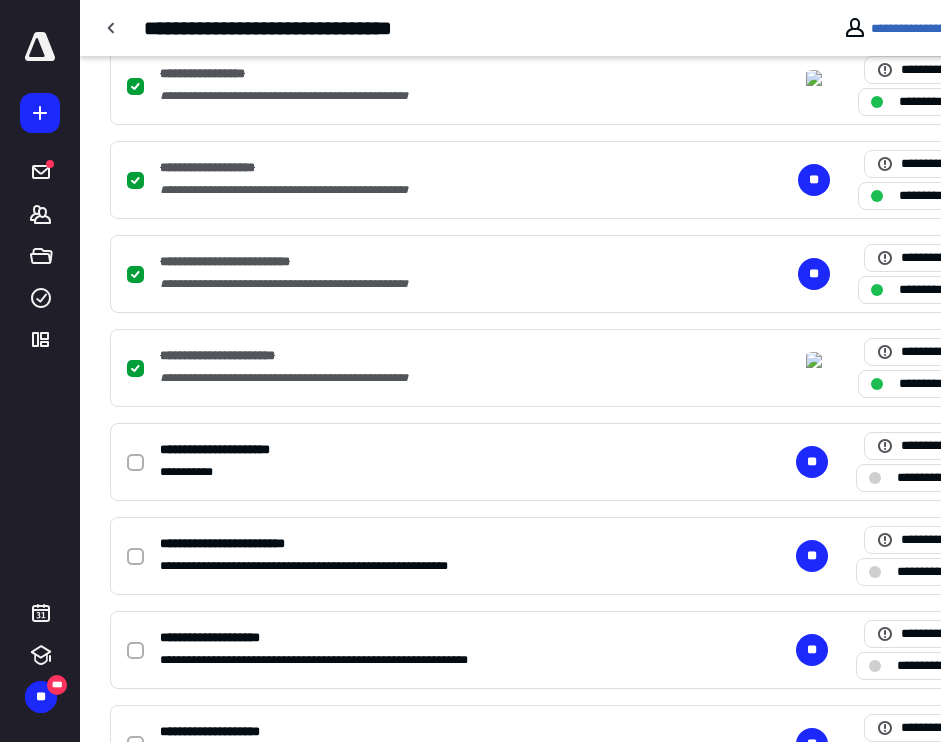 scroll, scrollTop: 625, scrollLeft: 40, axis: both 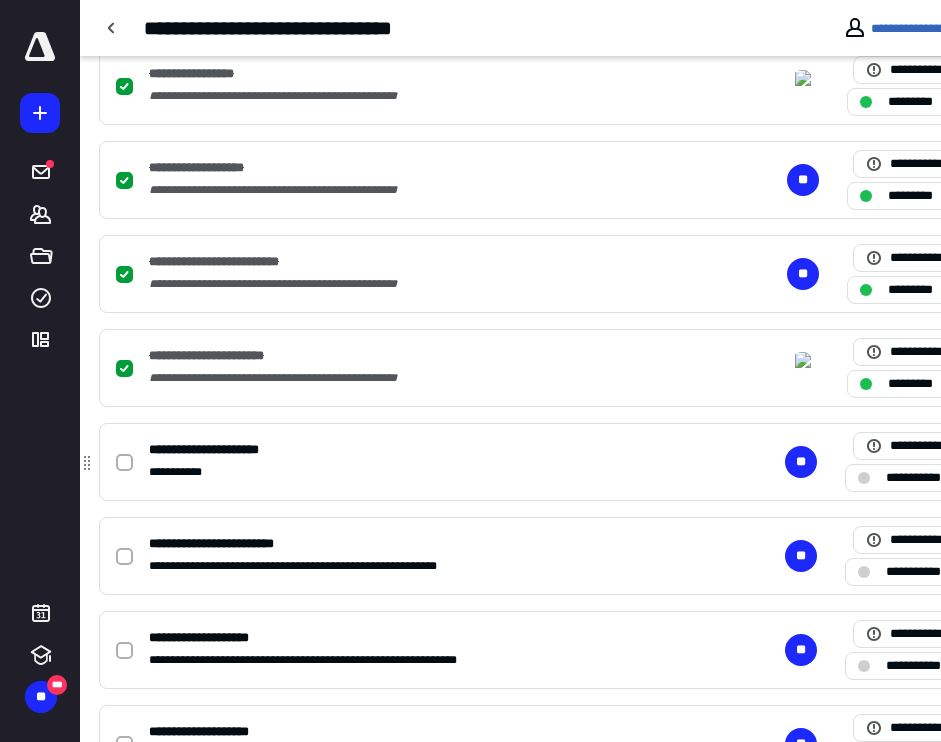 click on "**********" at bounding box center [920, 478] 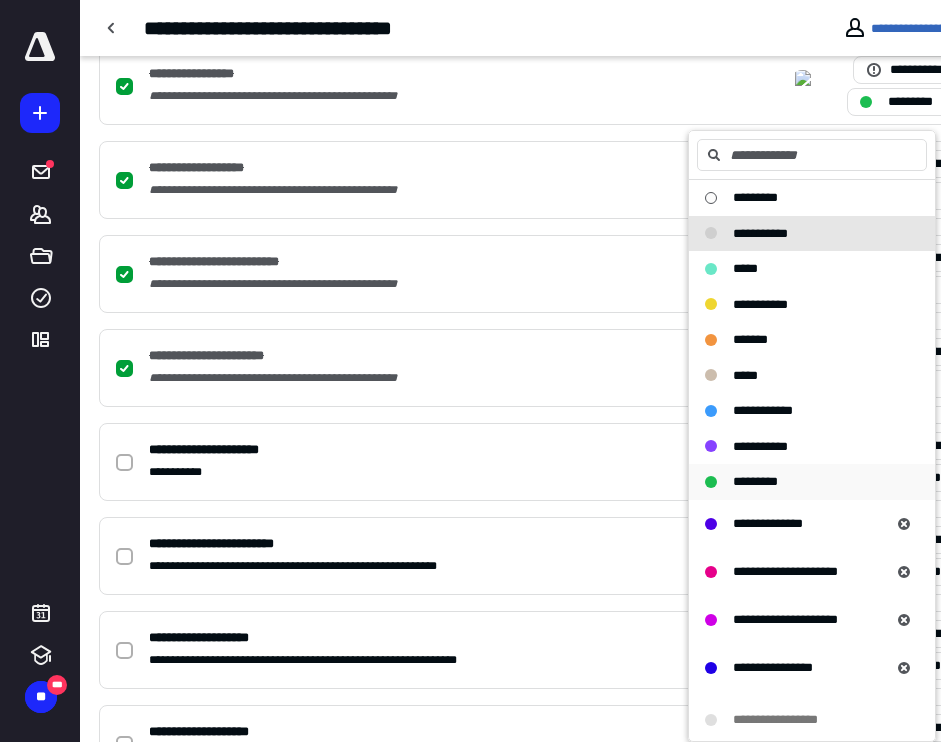 click on "*********" at bounding box center [755, 481] 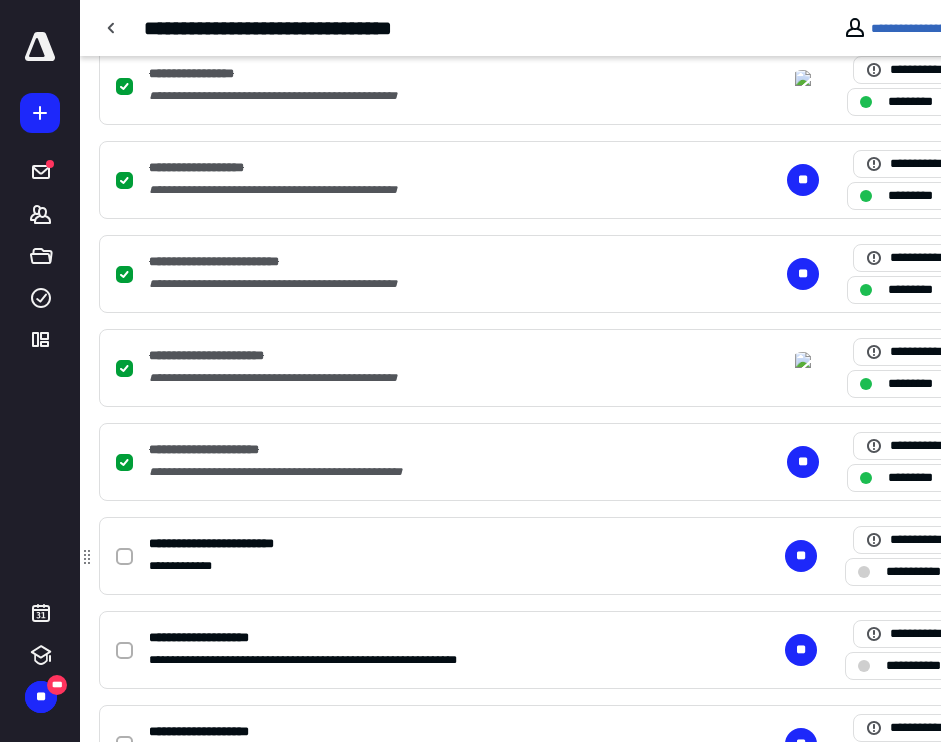 click on "**********" at bounding box center [906, 556] 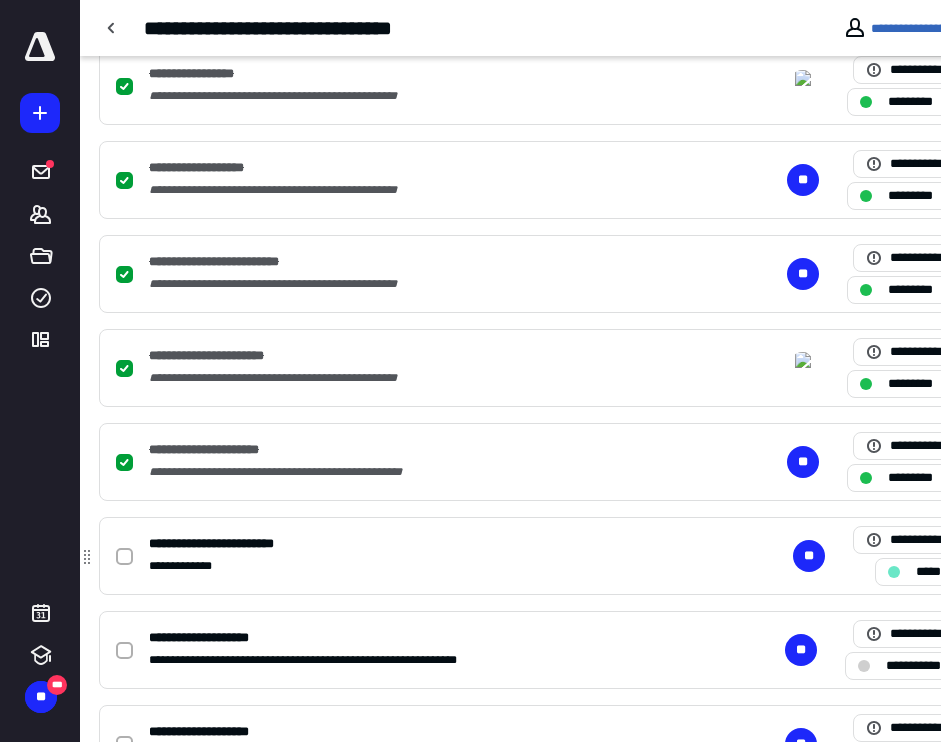 click on "*****" at bounding box center [921, 572] 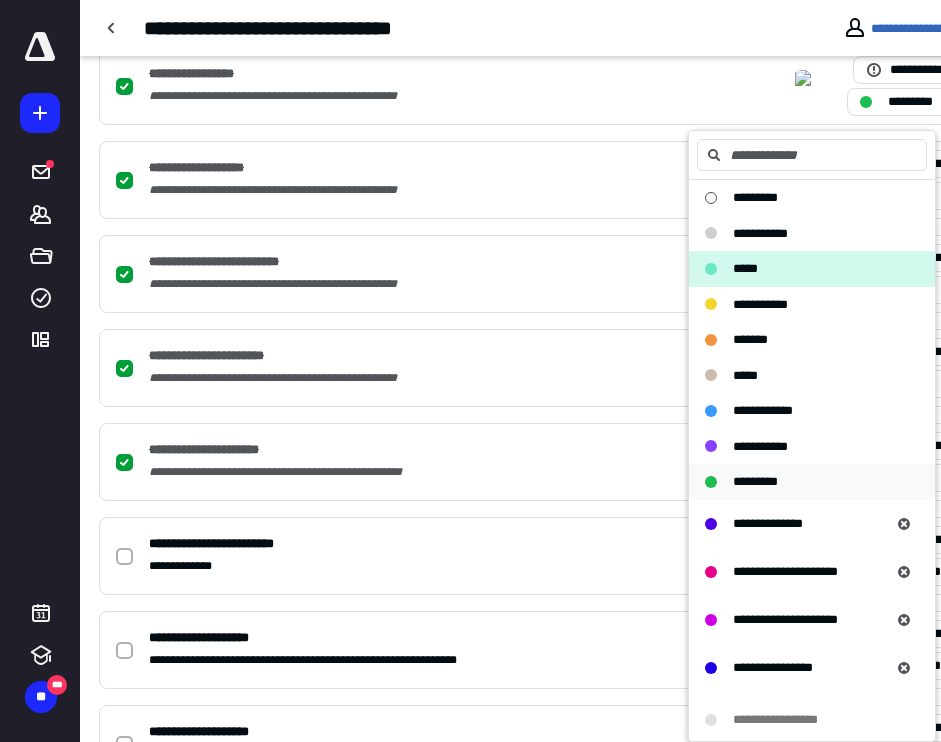 click on "*********" at bounding box center (755, 482) 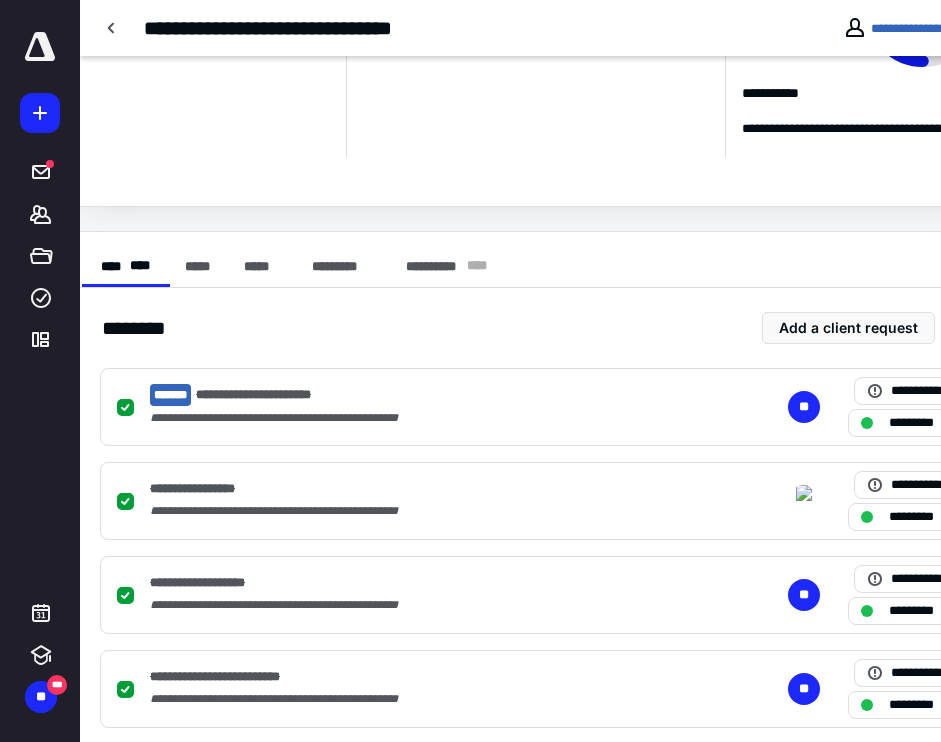scroll, scrollTop: 0, scrollLeft: 39, axis: horizontal 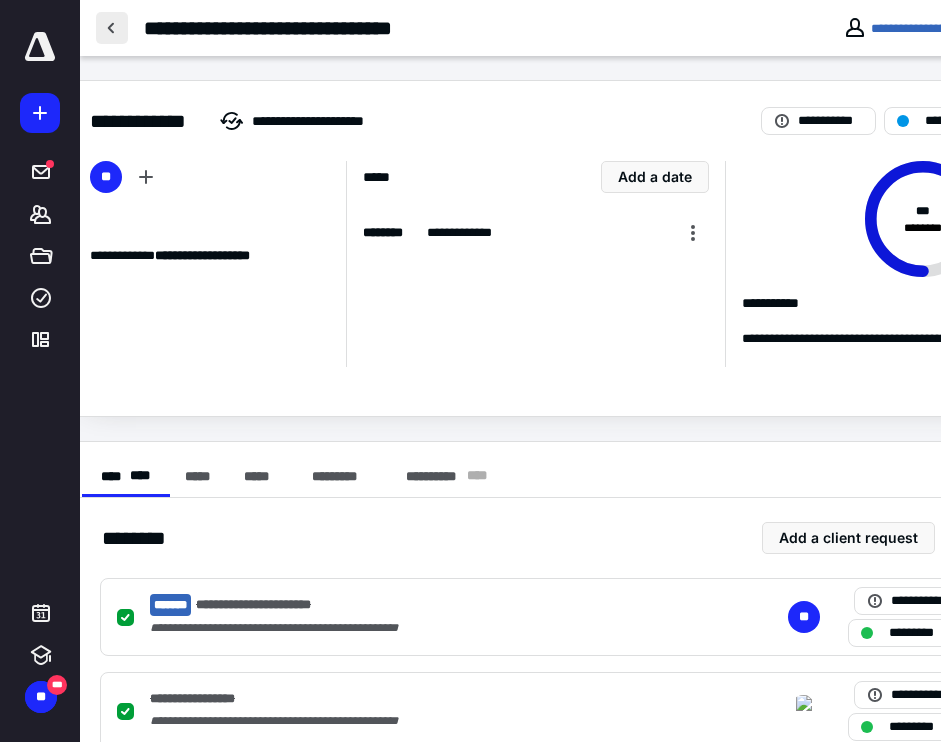 click at bounding box center [112, 28] 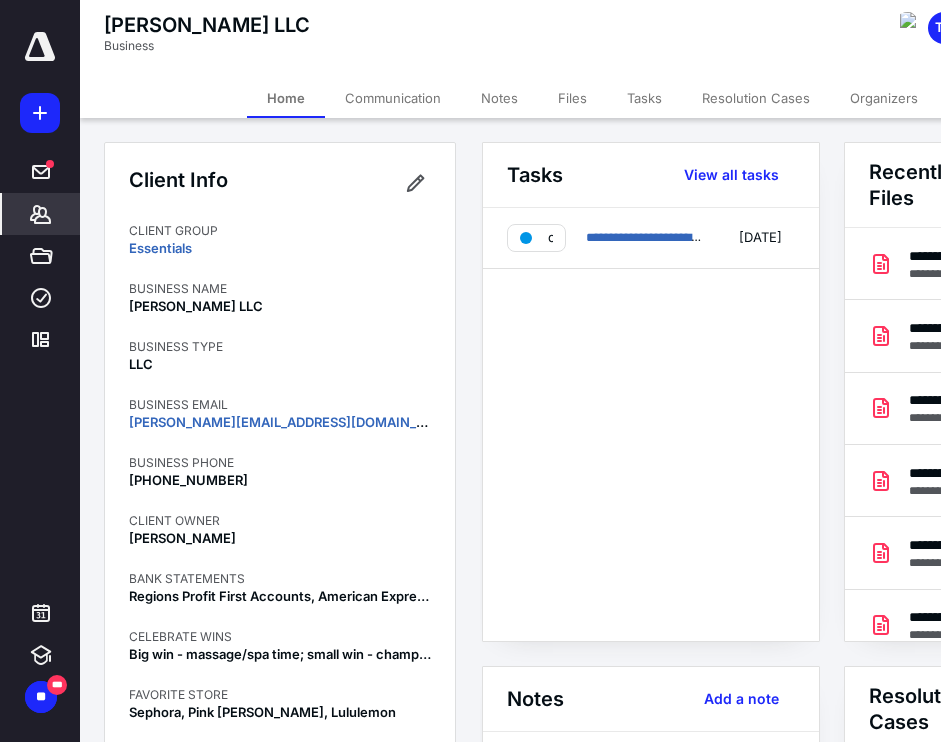 click on "Files" at bounding box center (572, 98) 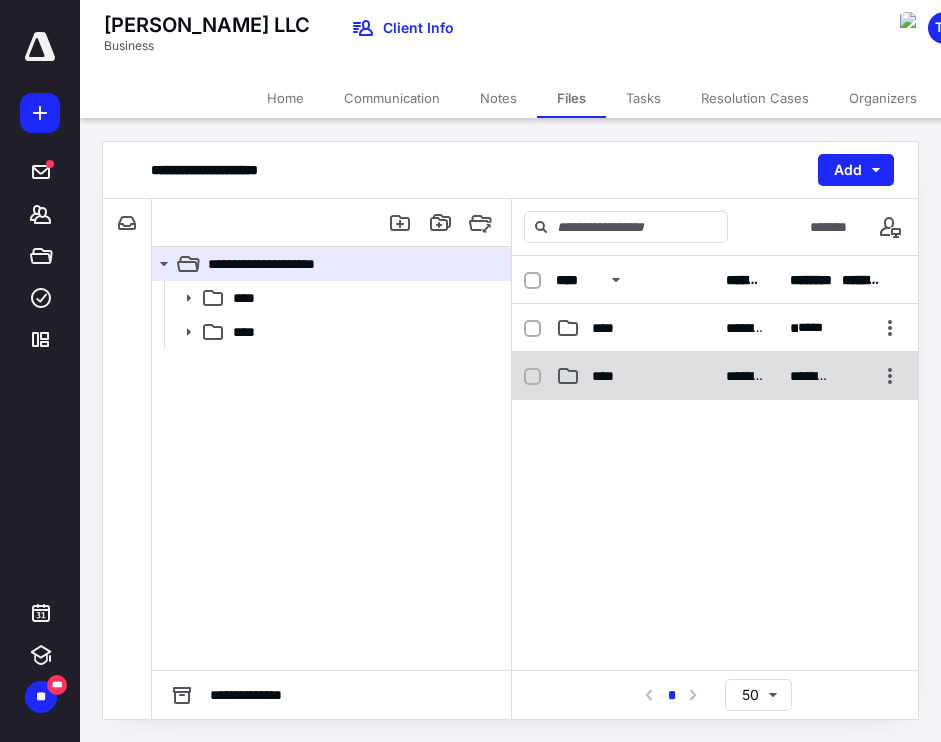 click on "****" at bounding box center [609, 376] 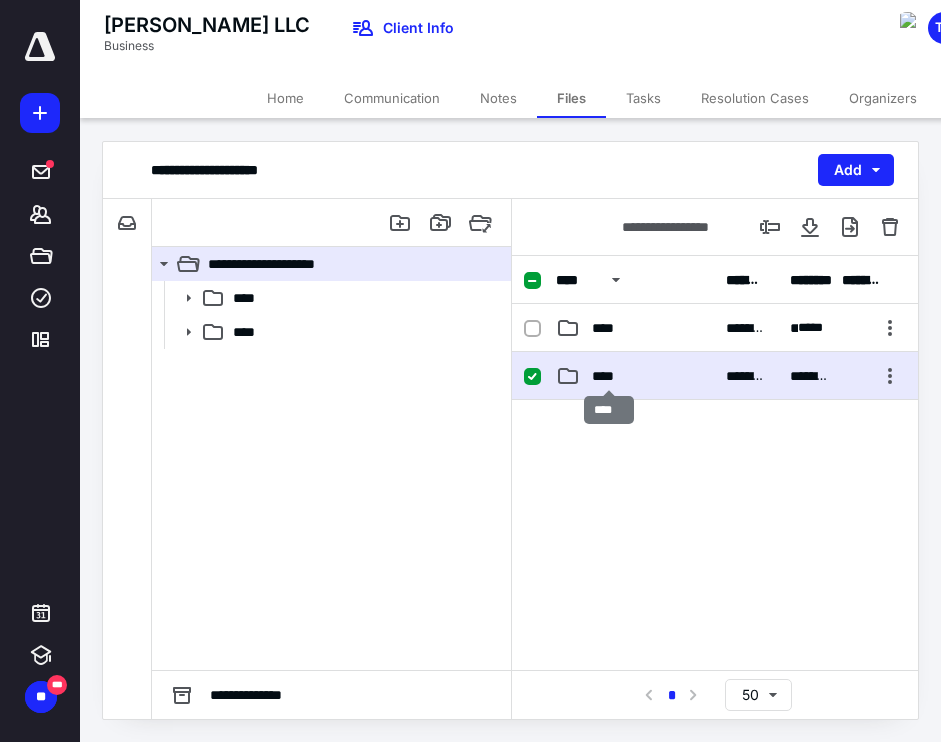 click on "****" at bounding box center (609, 376) 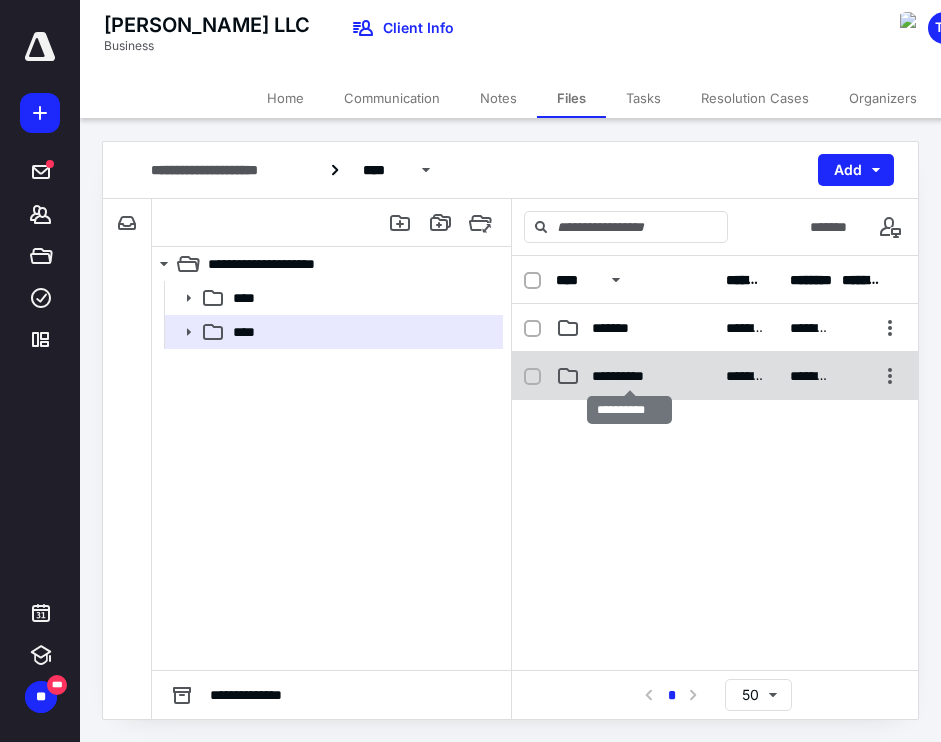 click on "**********" at bounding box center (629, 376) 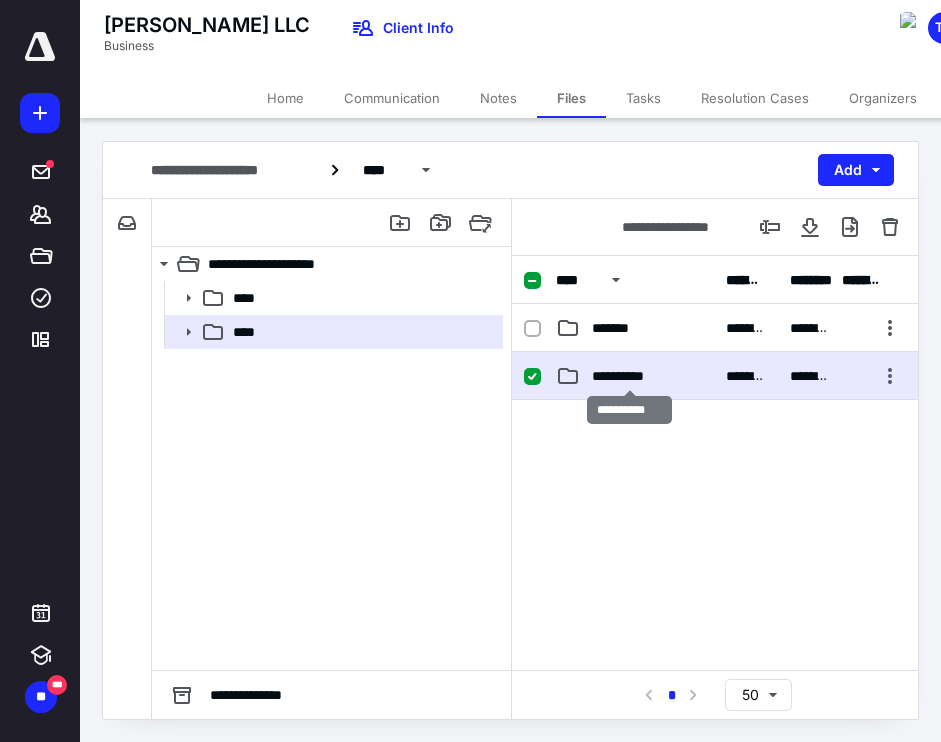 click on "**********" at bounding box center (629, 376) 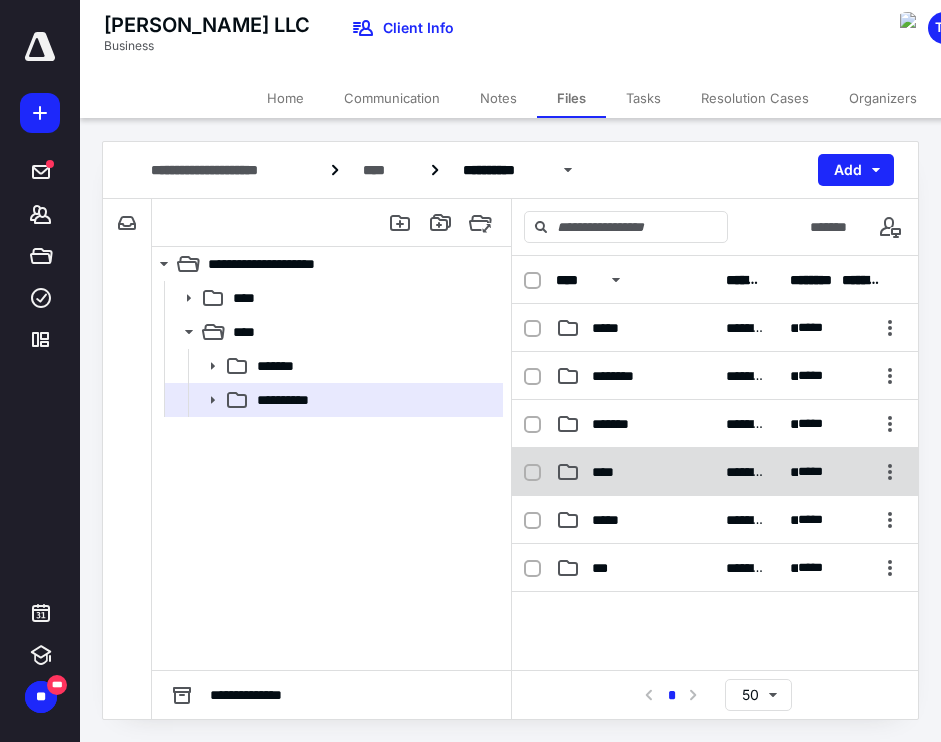 click on "**********" at bounding box center [715, 472] 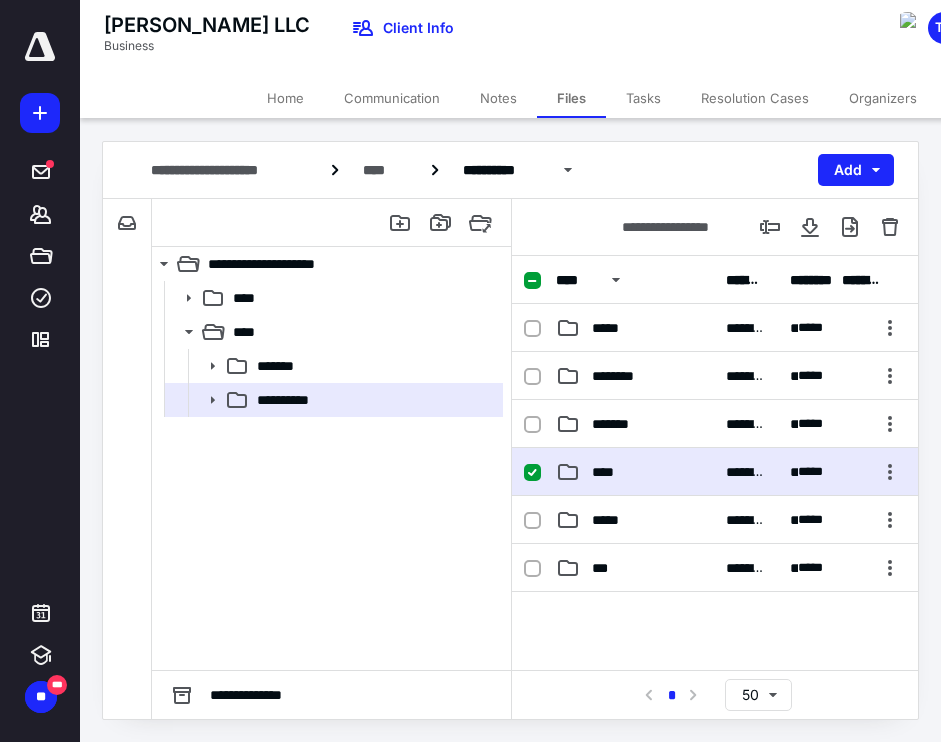 click on "**********" at bounding box center (715, 472) 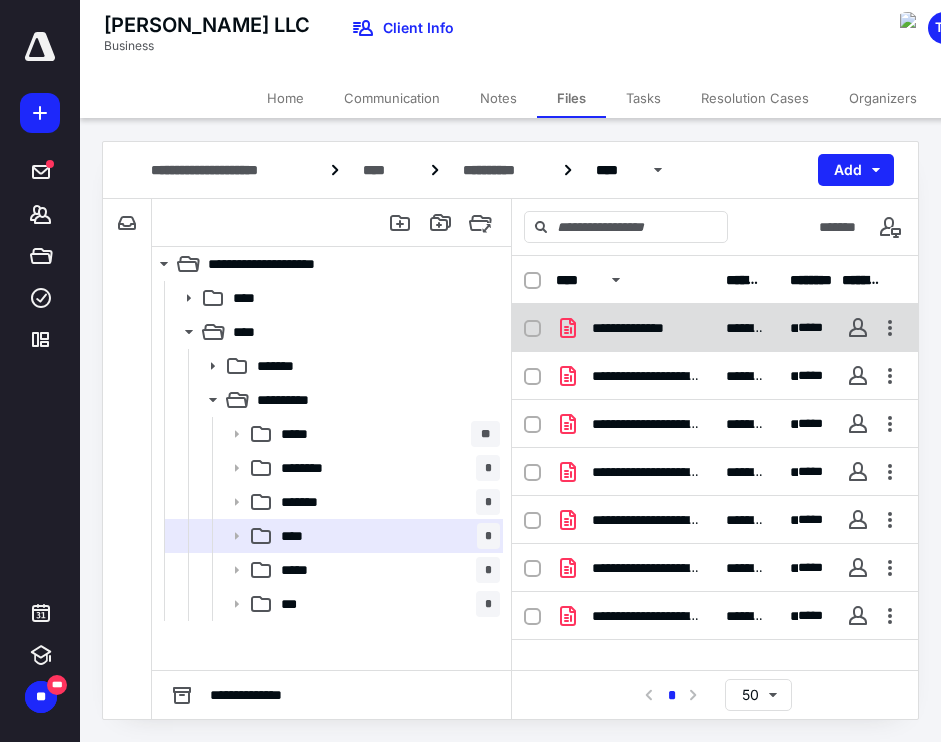 click on "**********" at bounding box center [645, 328] 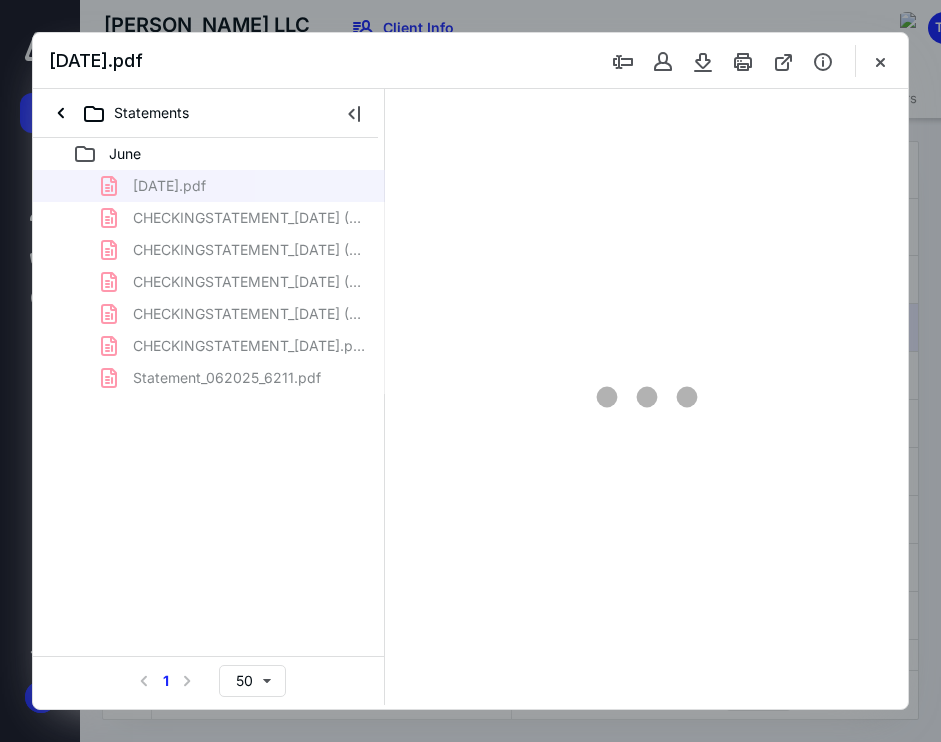 scroll, scrollTop: 0, scrollLeft: 0, axis: both 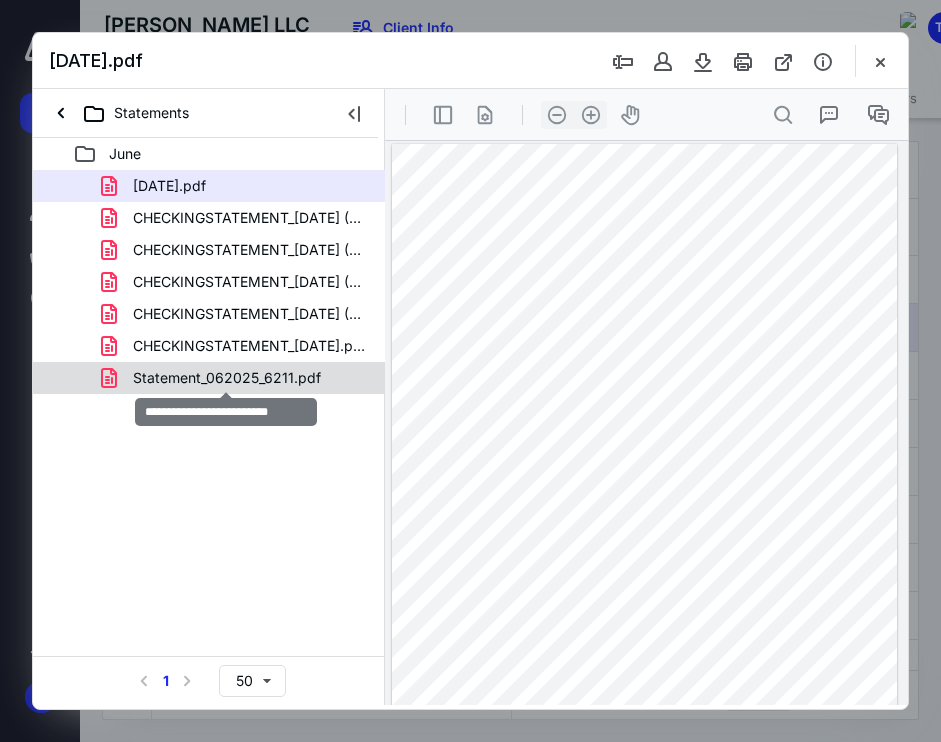 click on "Statement_062025_6211.pdf" at bounding box center (227, 378) 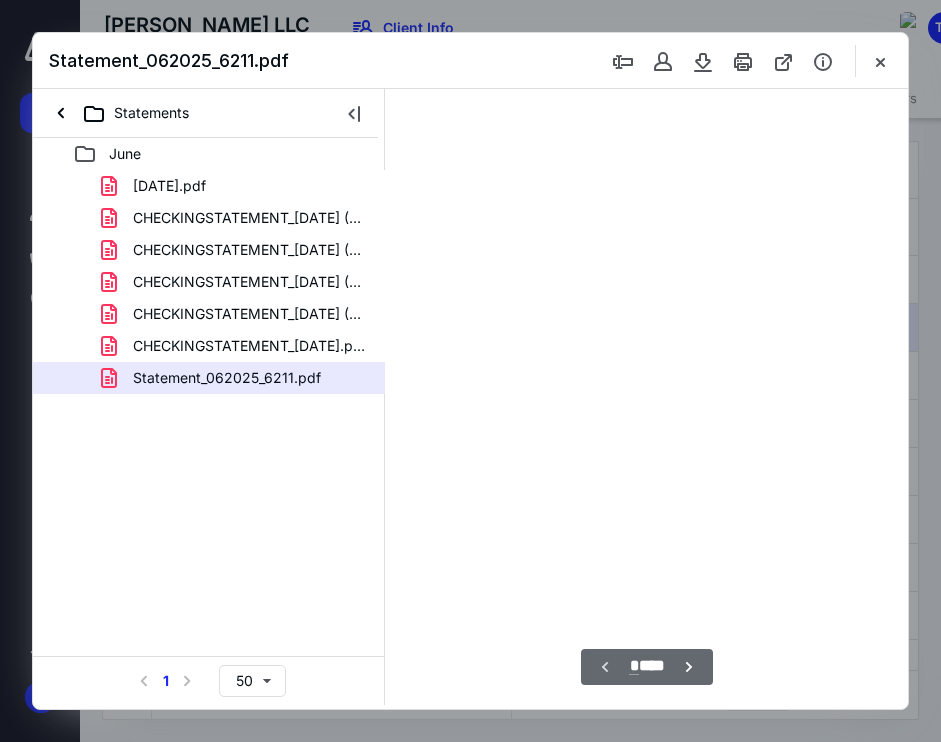 scroll, scrollTop: 55, scrollLeft: 0, axis: vertical 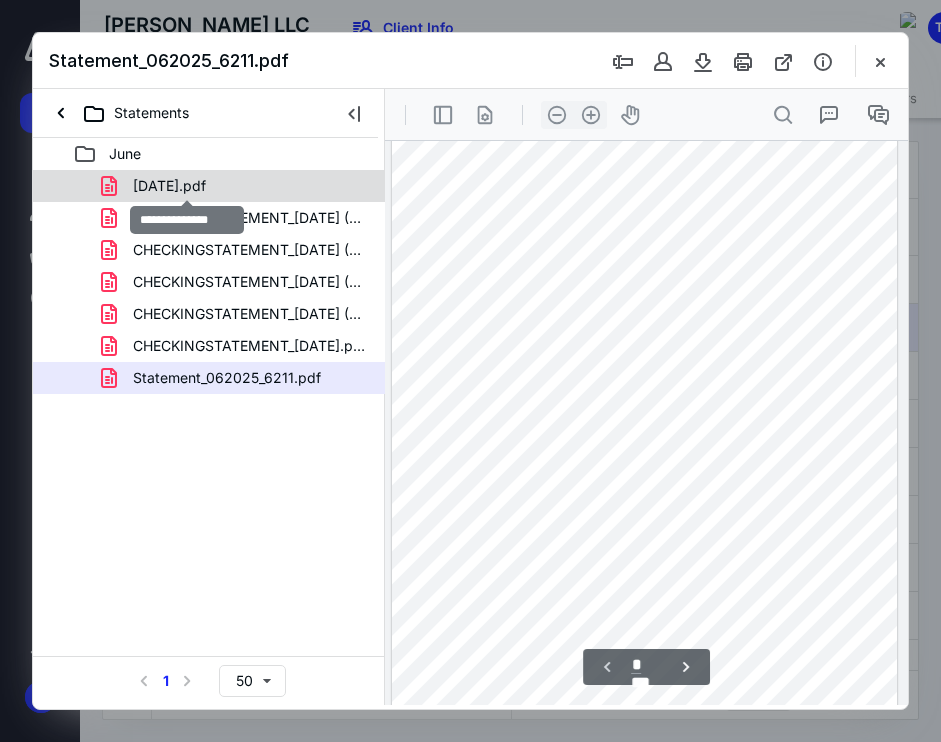 click on "[DATE].pdf" at bounding box center (169, 186) 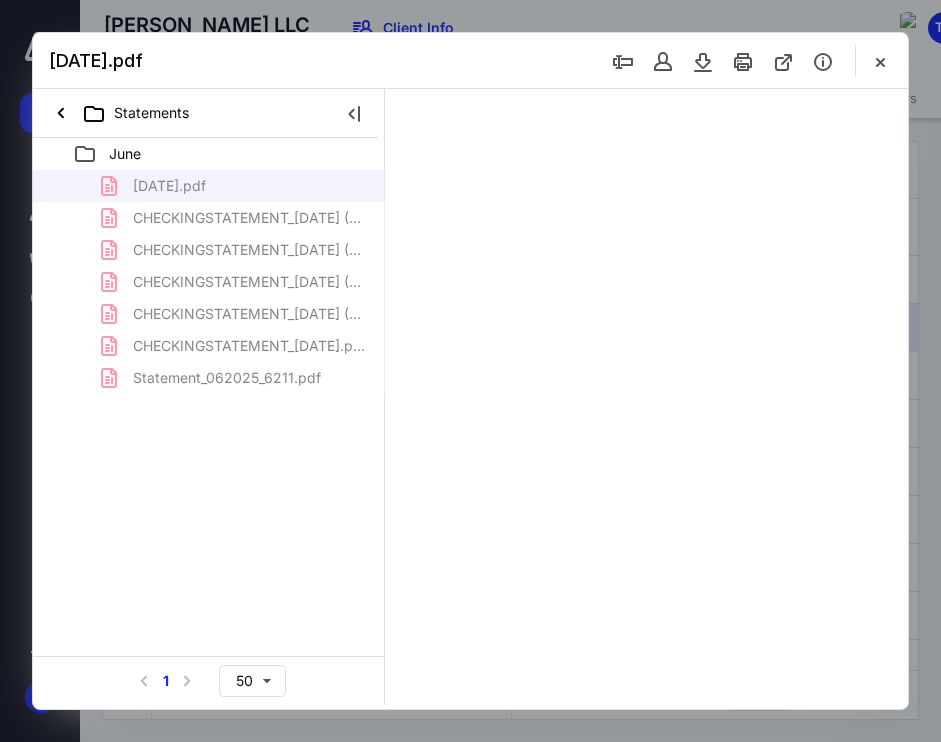 scroll, scrollTop: 55, scrollLeft: 0, axis: vertical 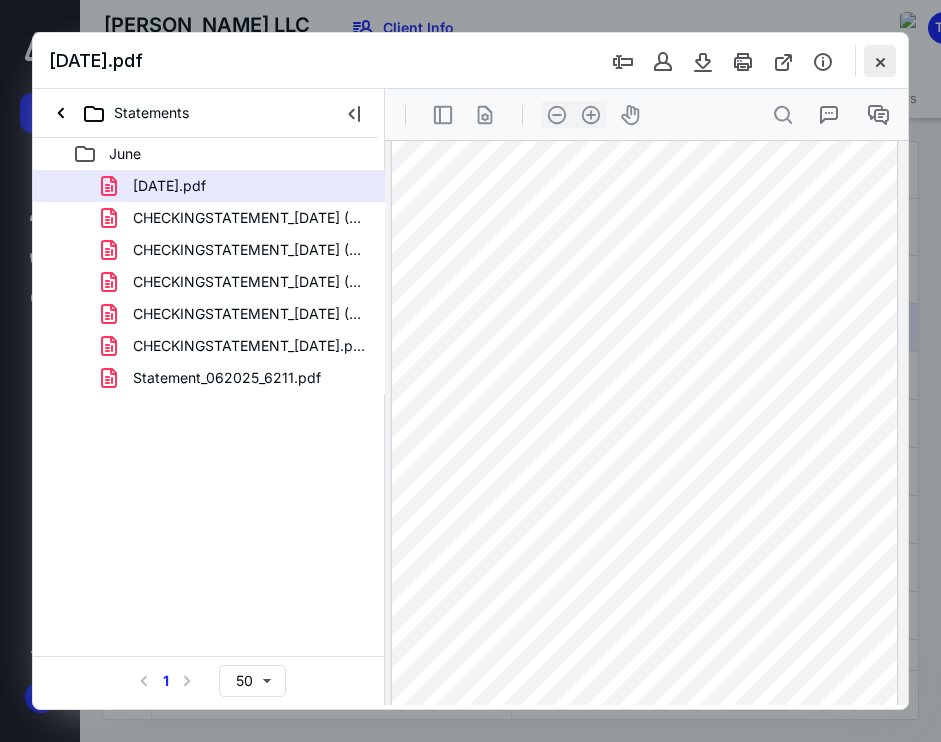 click at bounding box center (880, 61) 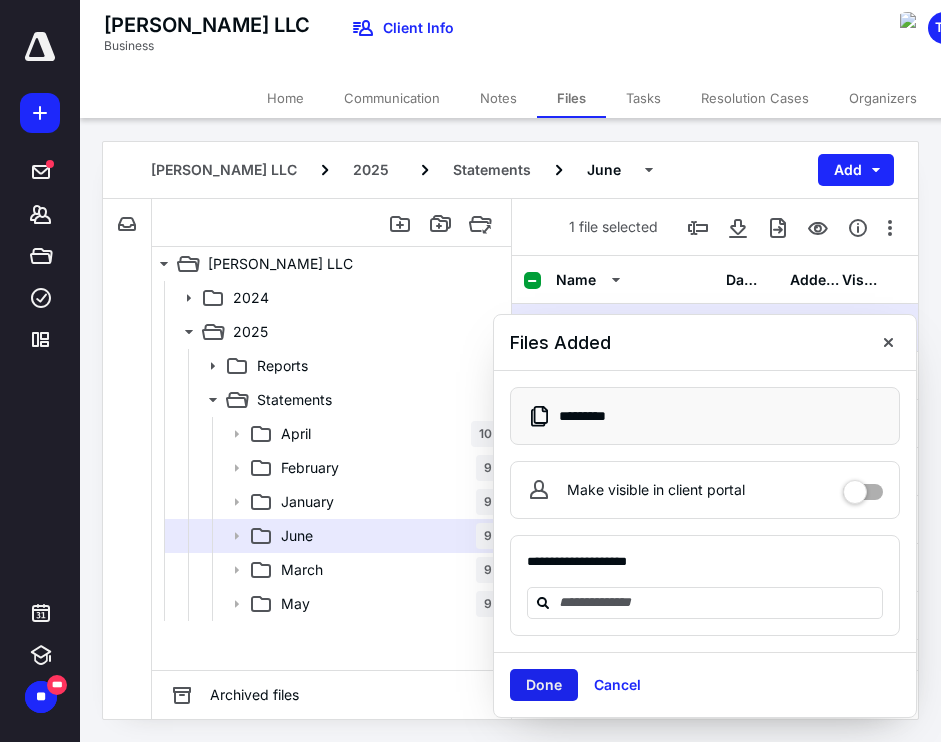 click on "Done" at bounding box center [544, 685] 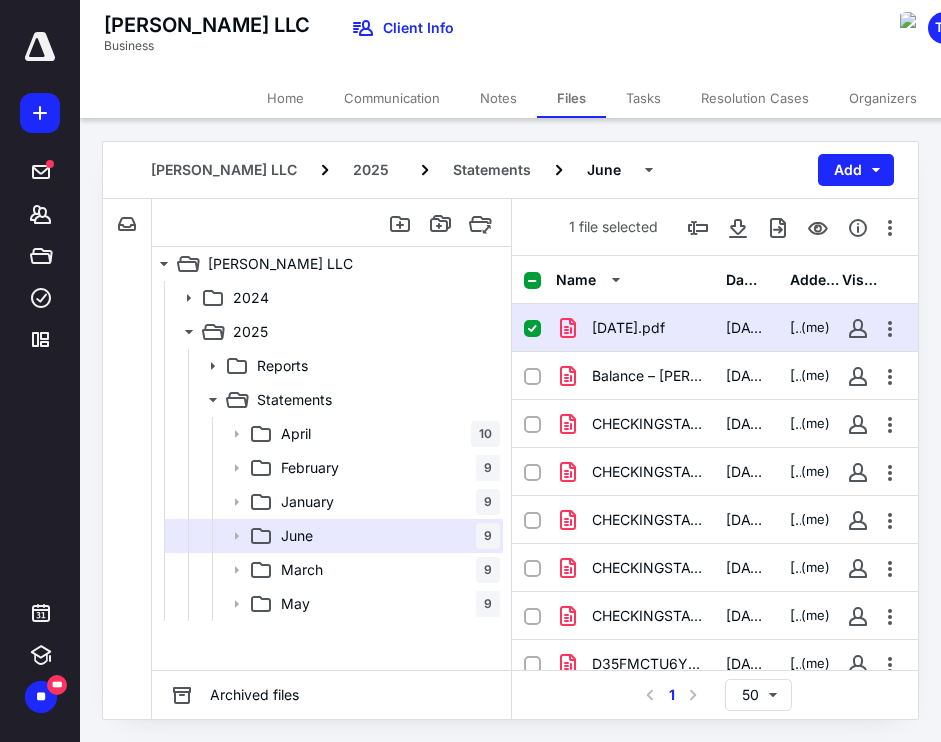 click on "[DATE].pdf" at bounding box center [628, 328] 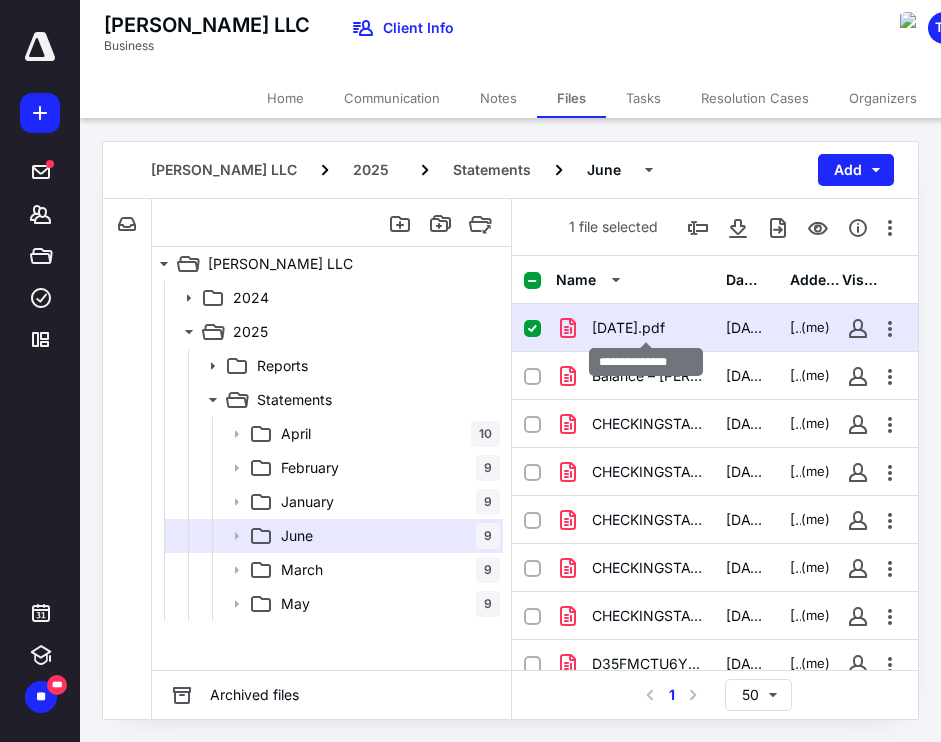 click on "[DATE].pdf" at bounding box center (628, 328) 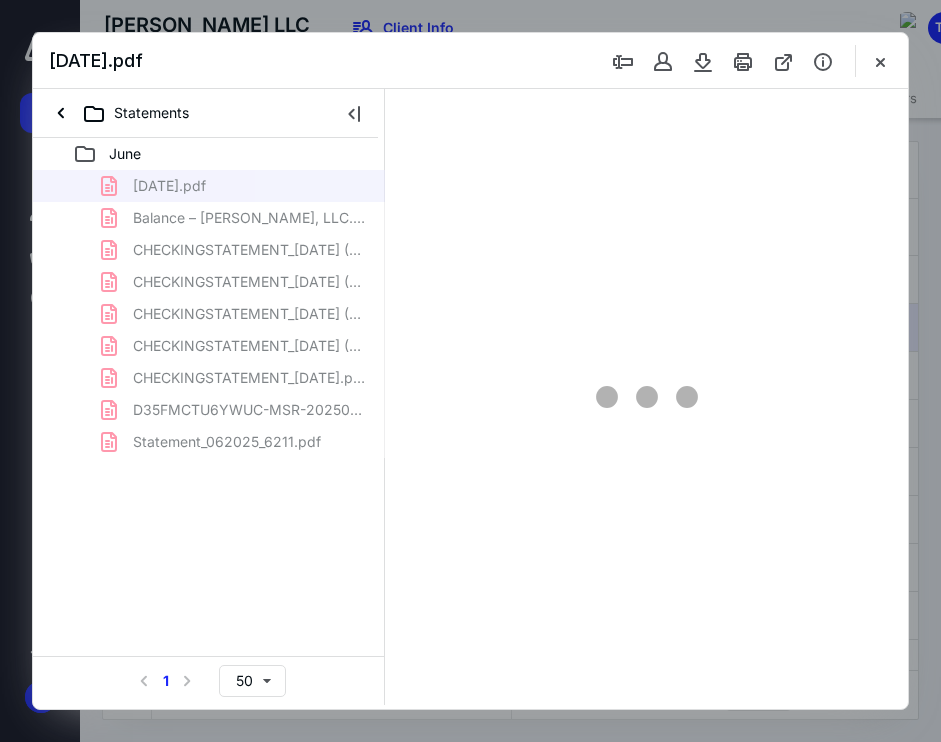 scroll, scrollTop: 0, scrollLeft: 0, axis: both 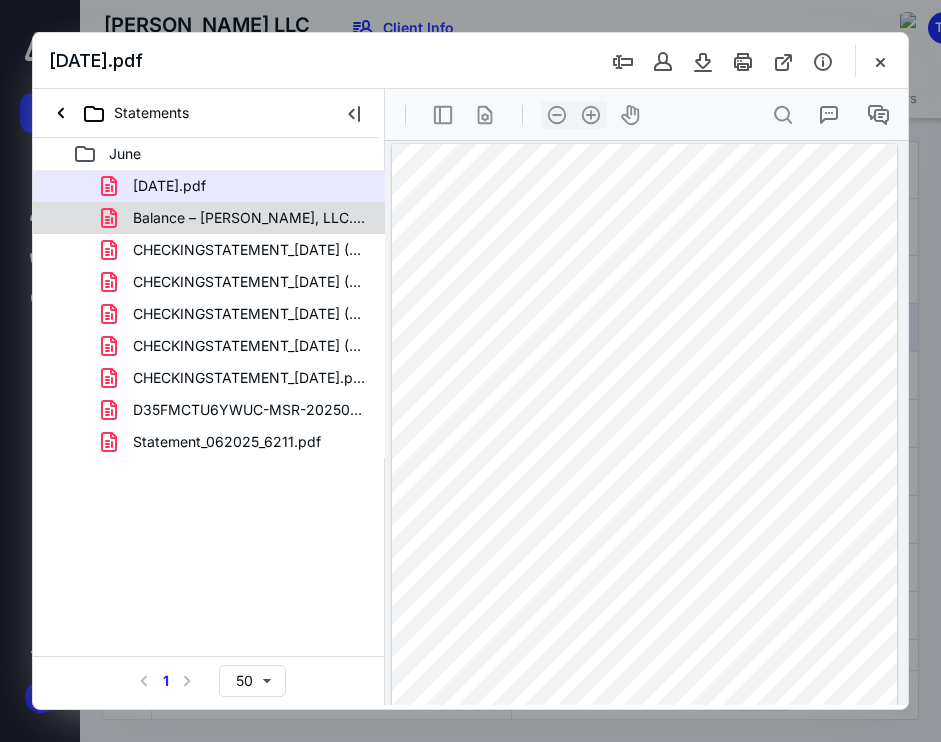 click on "Balance – [PERSON_NAME], LLC. – Stripe.pdf" at bounding box center (249, 218) 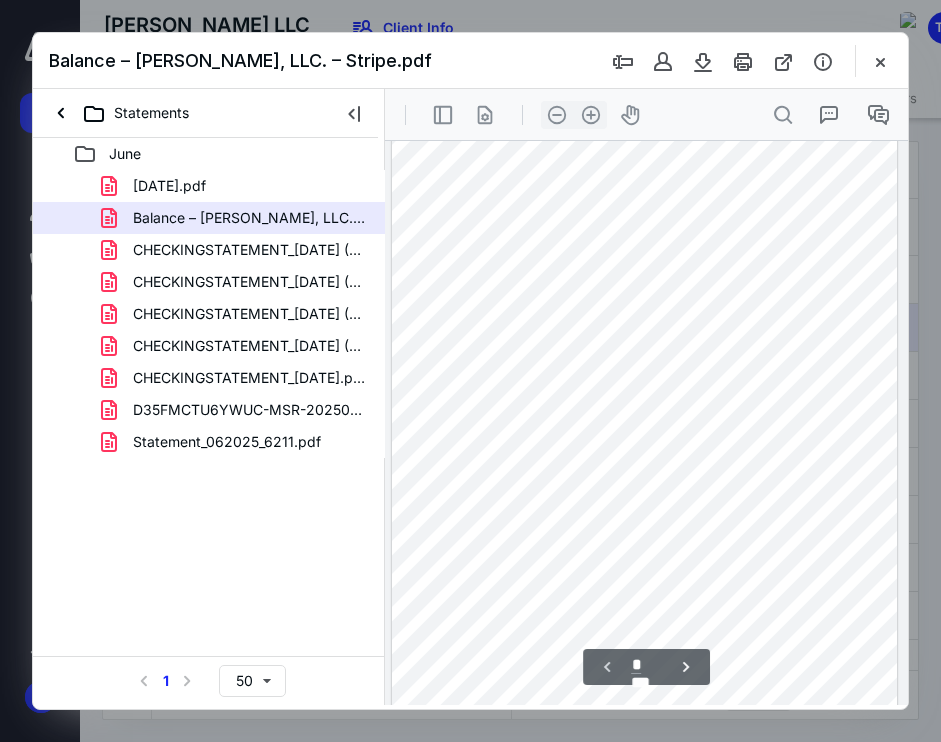 scroll, scrollTop: 0, scrollLeft: 0, axis: both 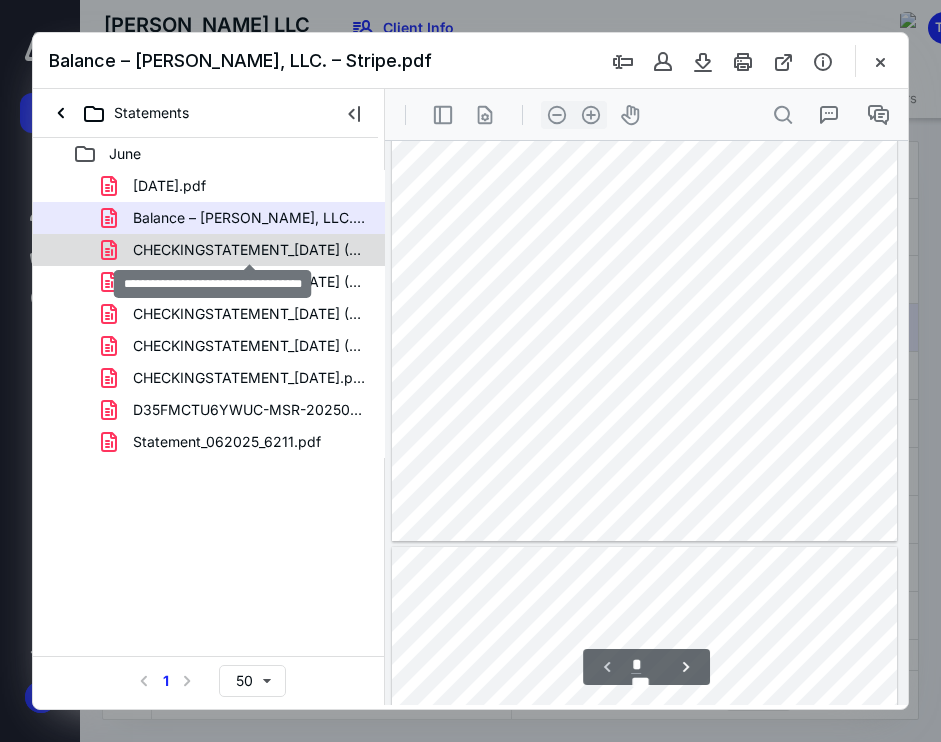 click on "CHECKINGSTATEMENT_[DATE] (1).pdf" at bounding box center [249, 250] 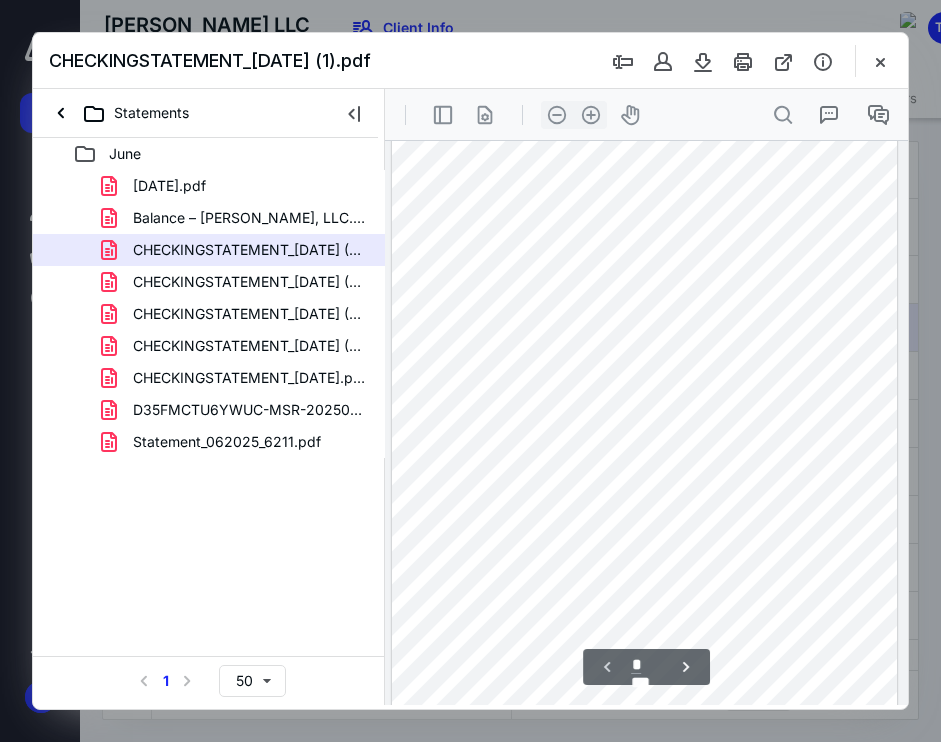 scroll, scrollTop: 0, scrollLeft: 0, axis: both 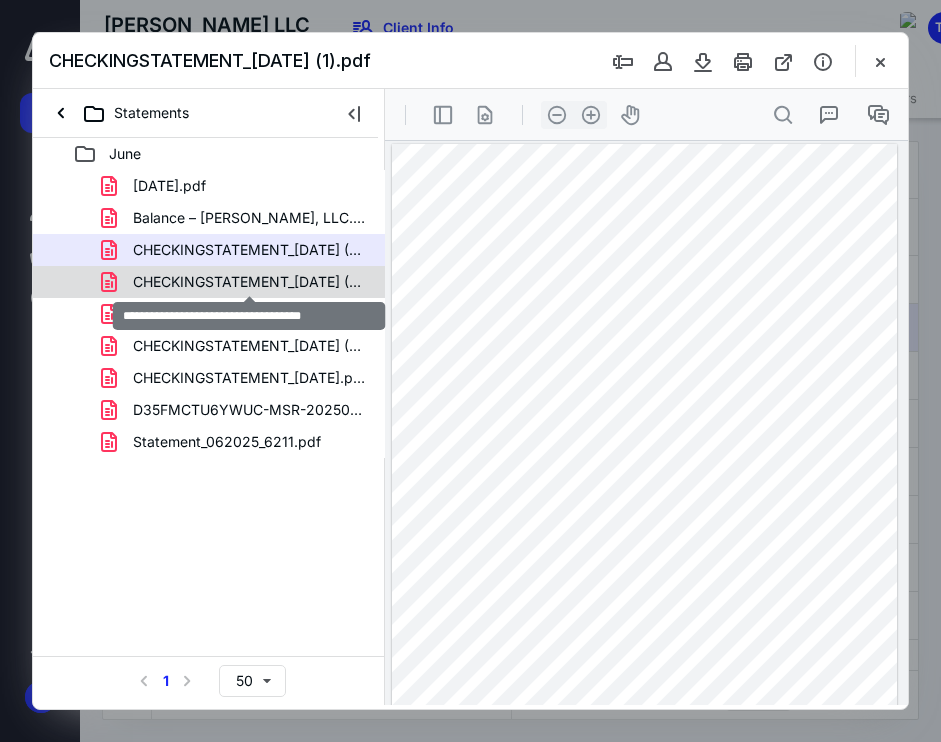 click on "CHECKINGSTATEMENT_[DATE] (2).pdf" at bounding box center (249, 282) 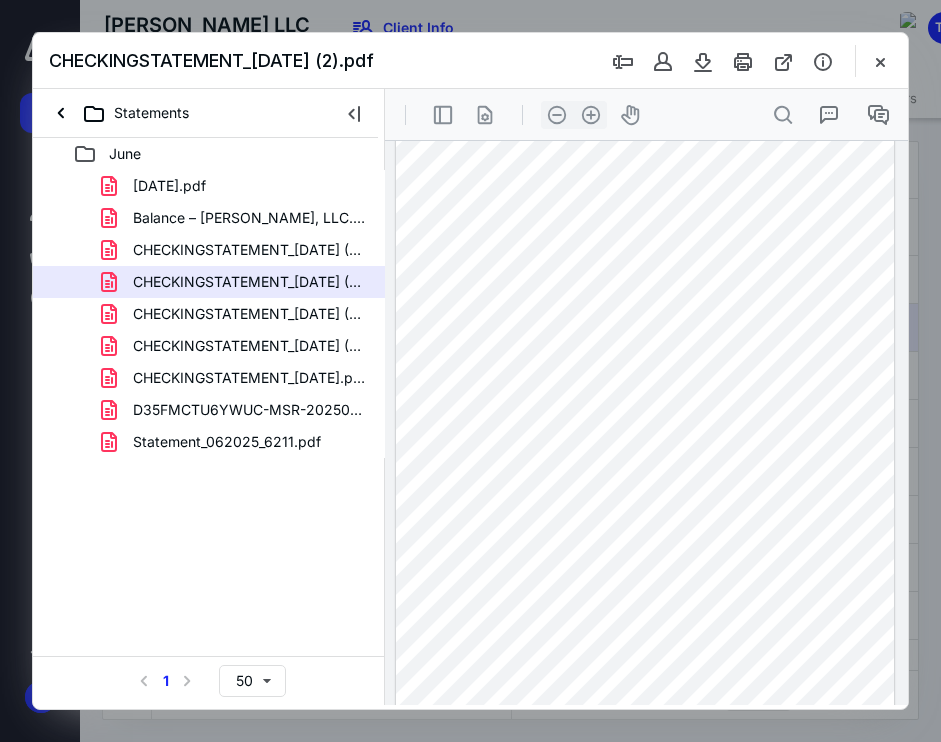 scroll, scrollTop: 0, scrollLeft: 0, axis: both 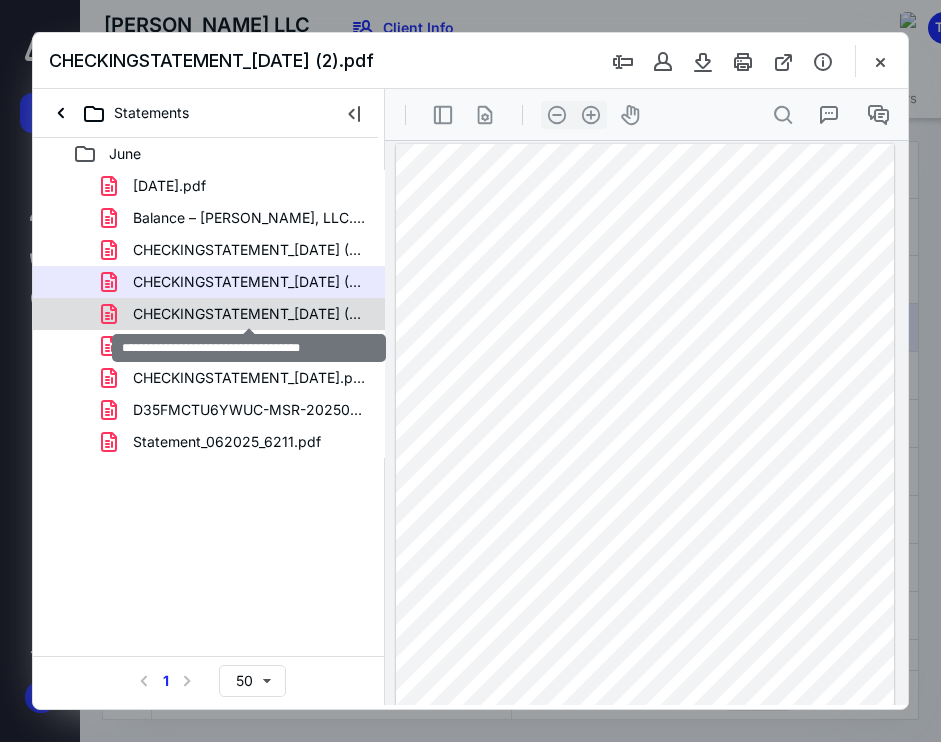 click on "CHECKINGSTATEMENT_[DATE] (3).pdf" at bounding box center [249, 314] 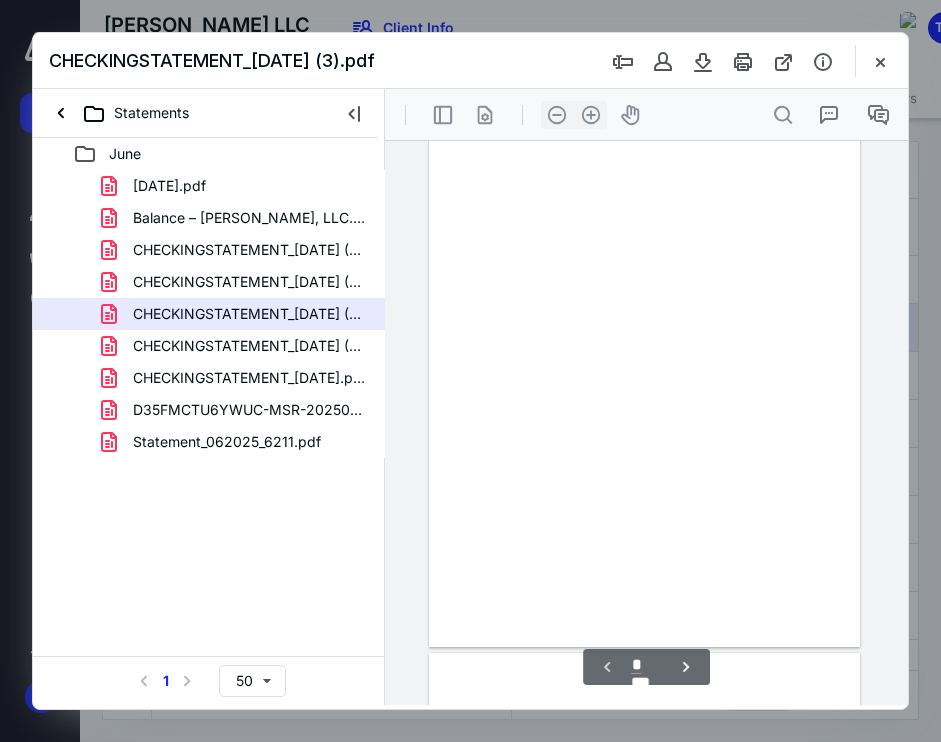 scroll, scrollTop: 63, scrollLeft: 0, axis: vertical 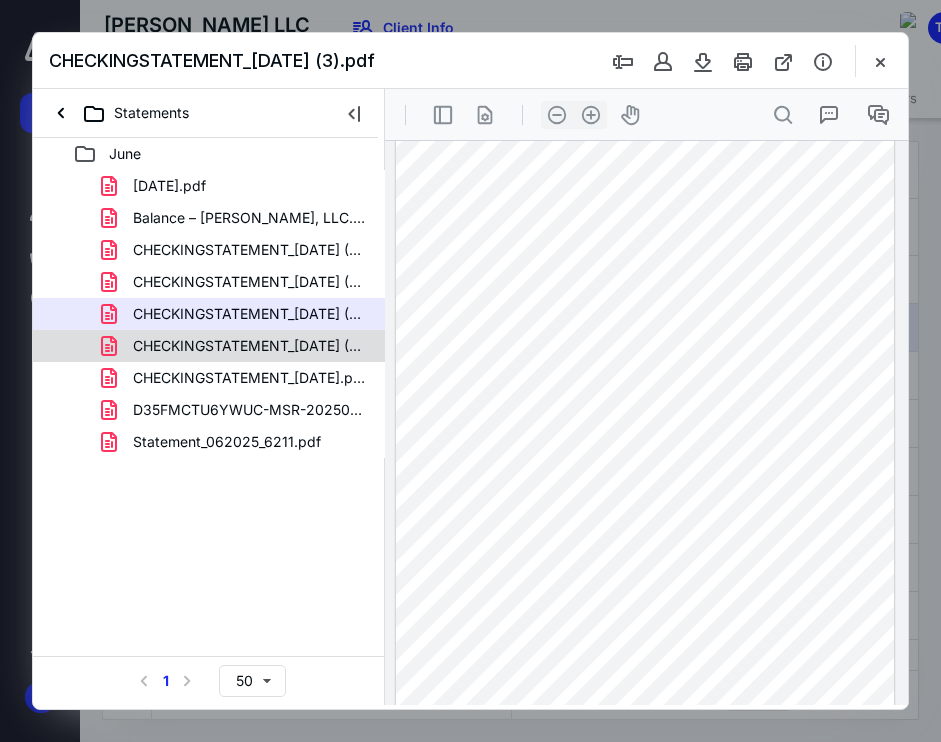 click on "CHECKINGSTATEMENT_[DATE] (4).pdf" at bounding box center [249, 346] 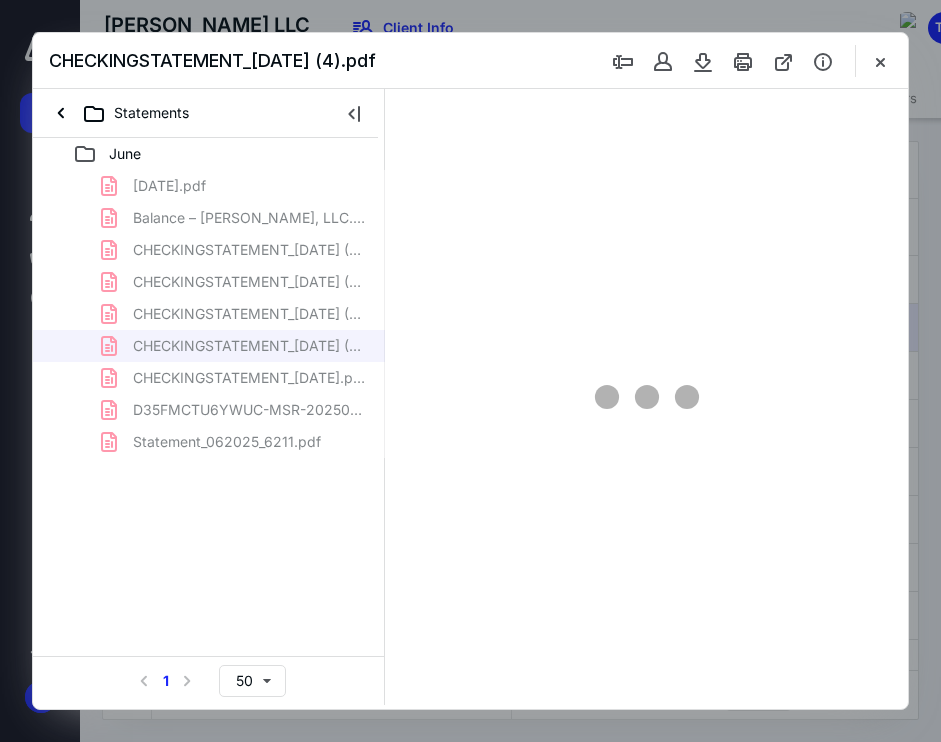 scroll, scrollTop: 55, scrollLeft: 0, axis: vertical 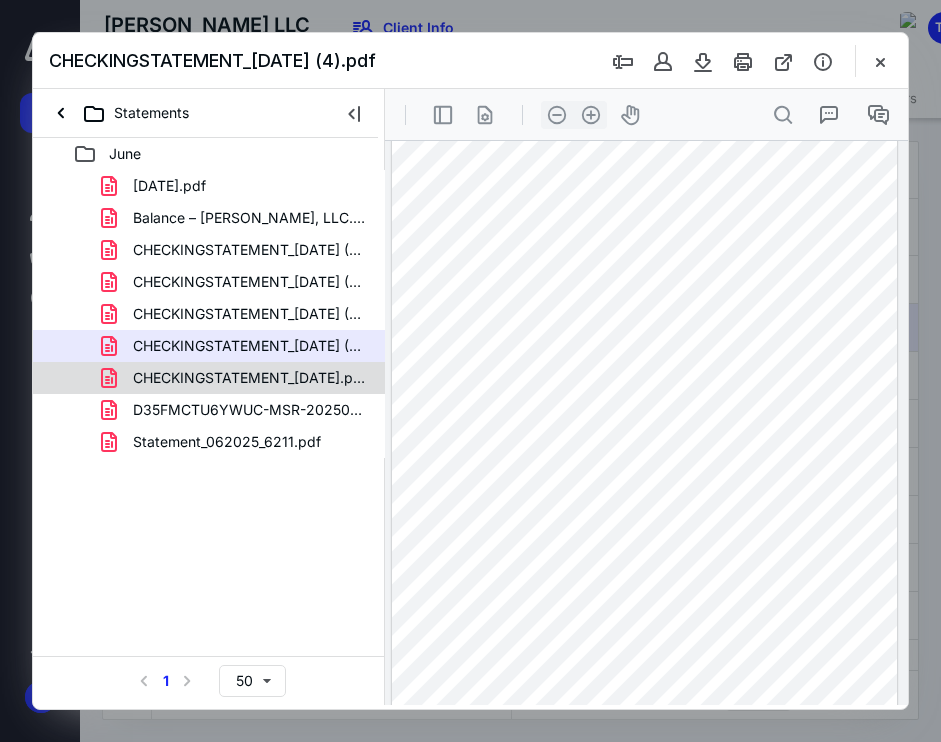 click on "CHECKINGSTATEMENT_[DATE].pdf" at bounding box center [249, 378] 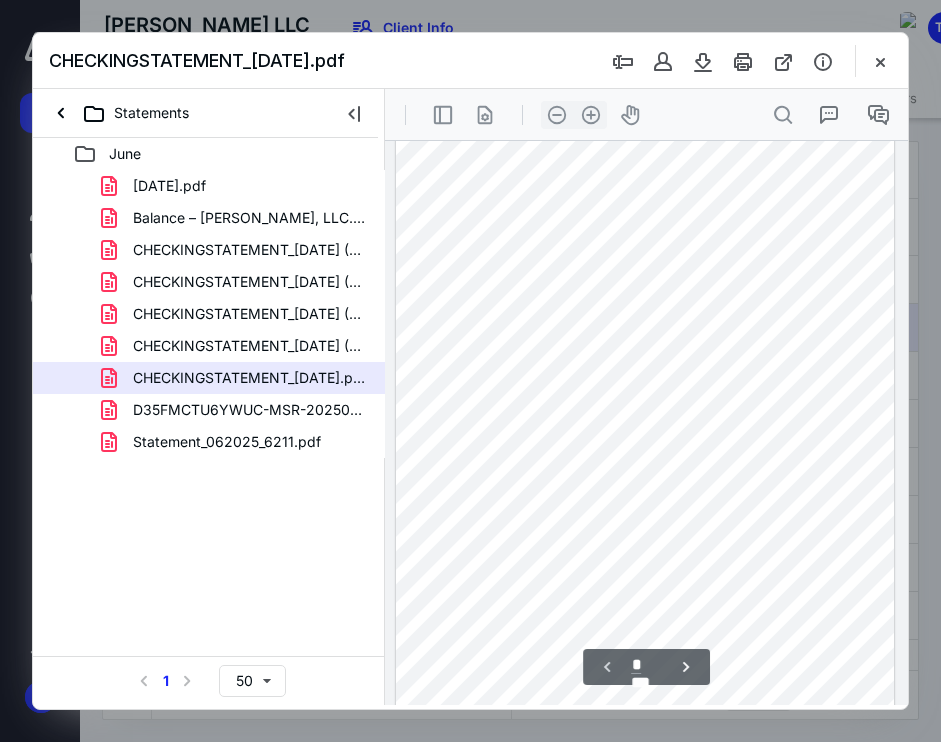 scroll, scrollTop: 63, scrollLeft: 0, axis: vertical 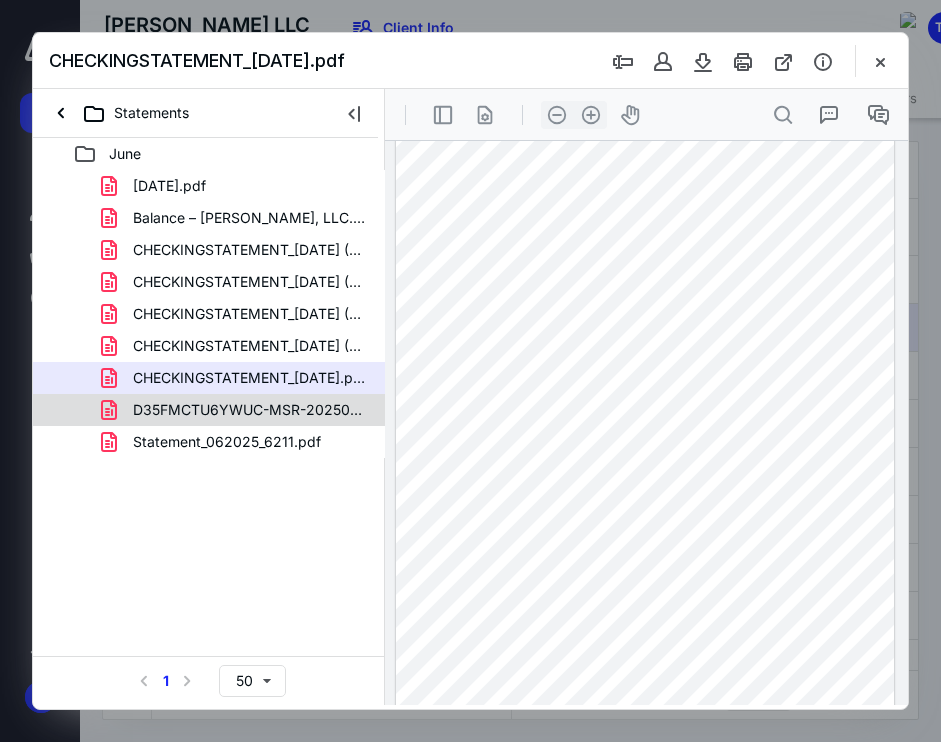 click on "D35FMCTU6YWUC-MSR-20250601000000-20250630235959.pdf" at bounding box center (249, 410) 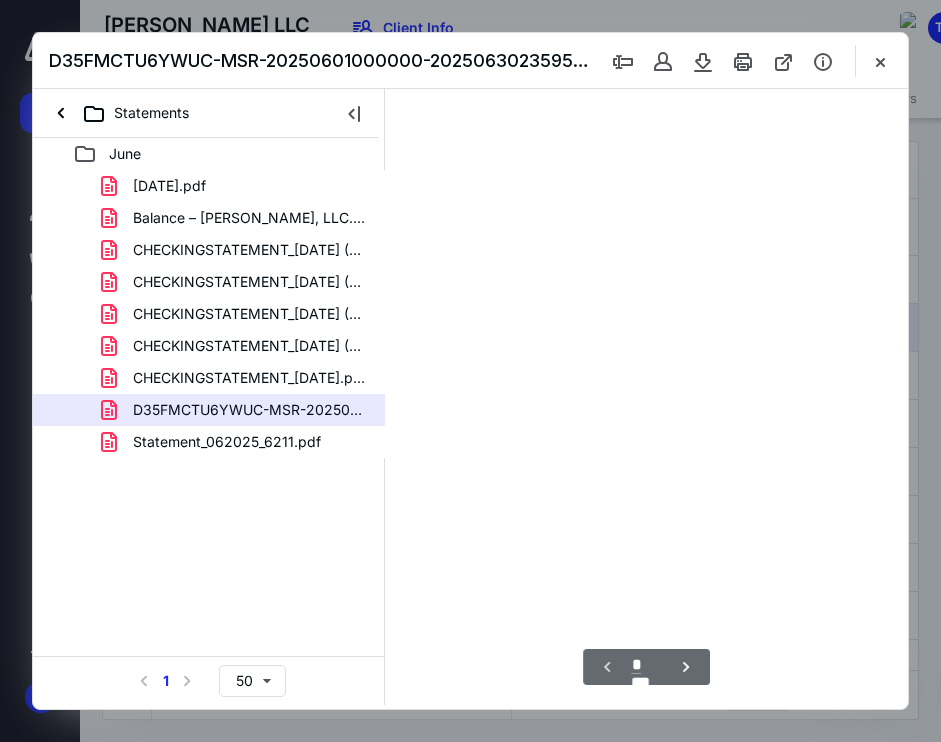 scroll, scrollTop: 55, scrollLeft: 0, axis: vertical 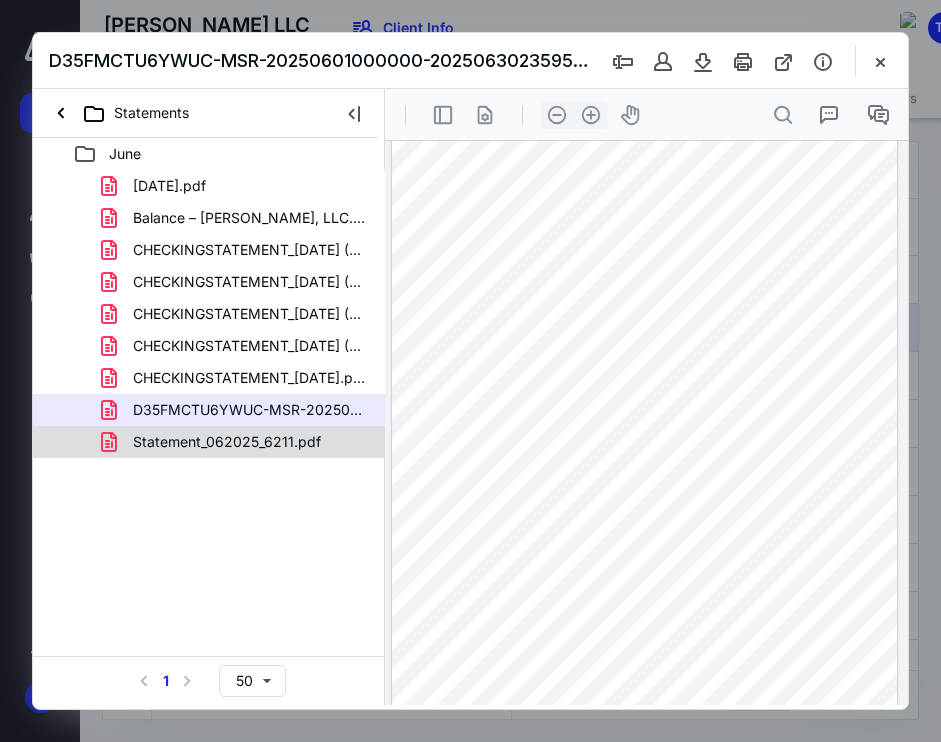 click on "Statement_062025_6211.pdf" at bounding box center [227, 442] 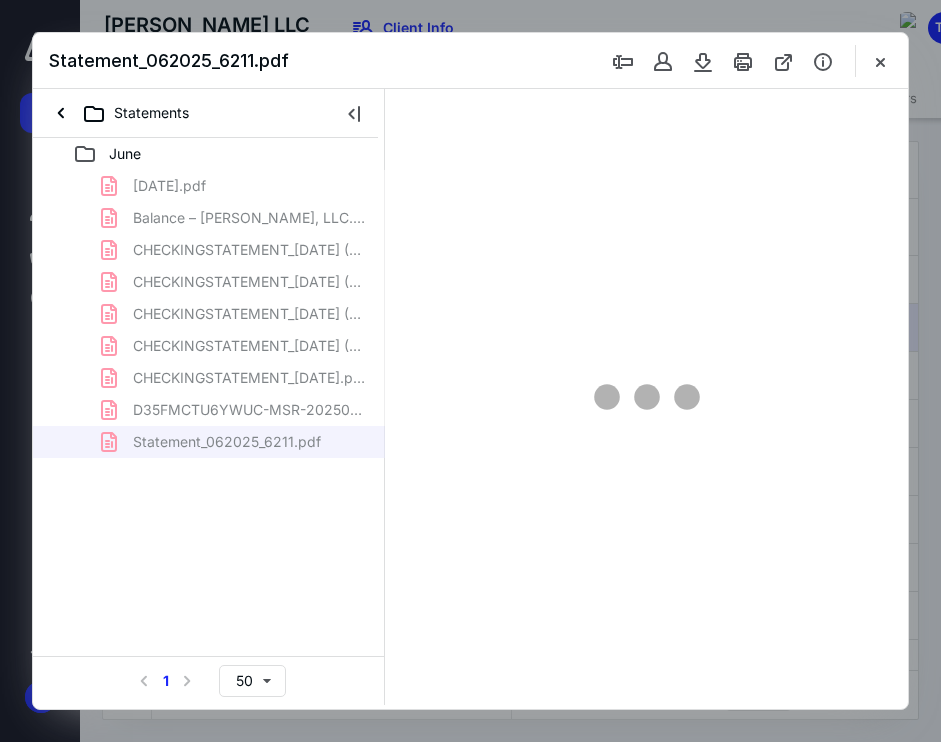 scroll, scrollTop: 55, scrollLeft: 0, axis: vertical 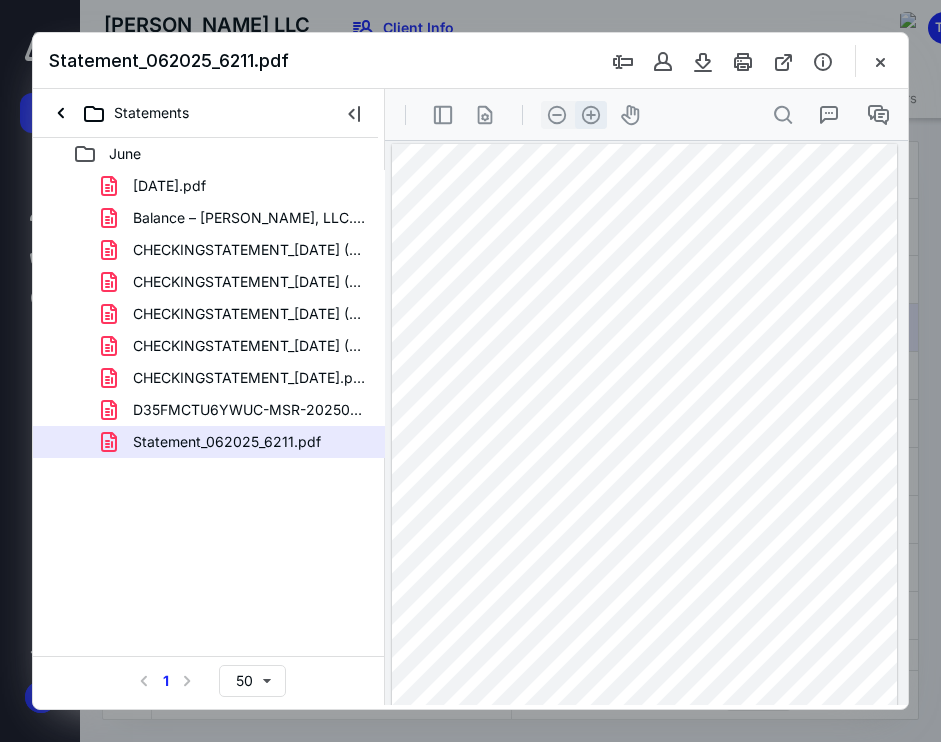 click on ".cls-1{fill:#abb0c4;} icon - header - zoom - in - line" at bounding box center [591, 115] 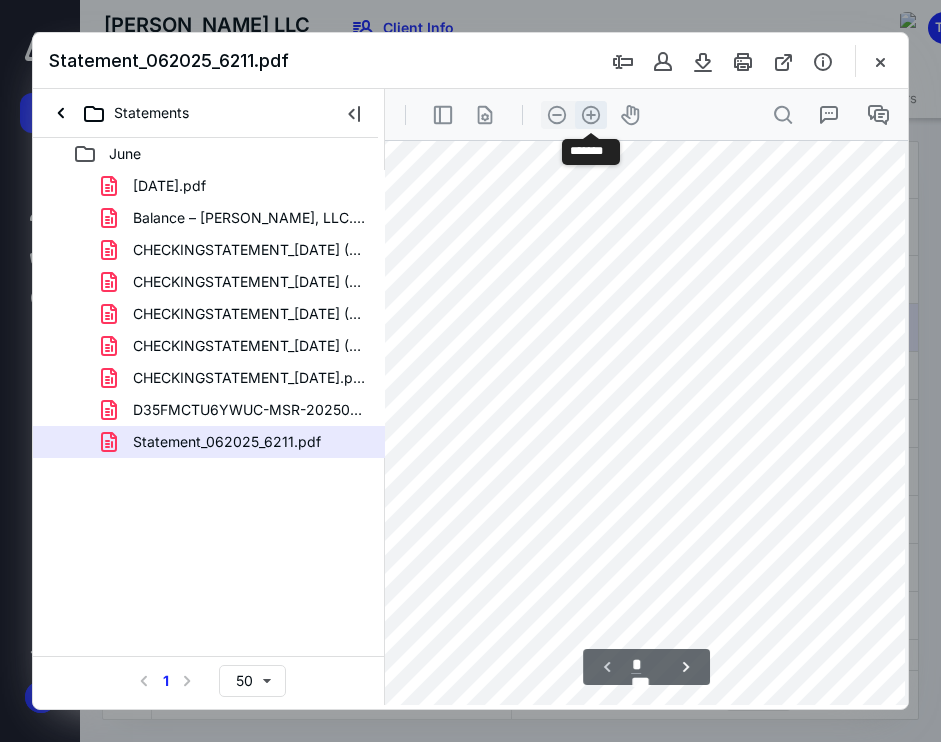 click on ".cls-1{fill:#abb0c4;} icon - header - zoom - in - line" at bounding box center (591, 115) 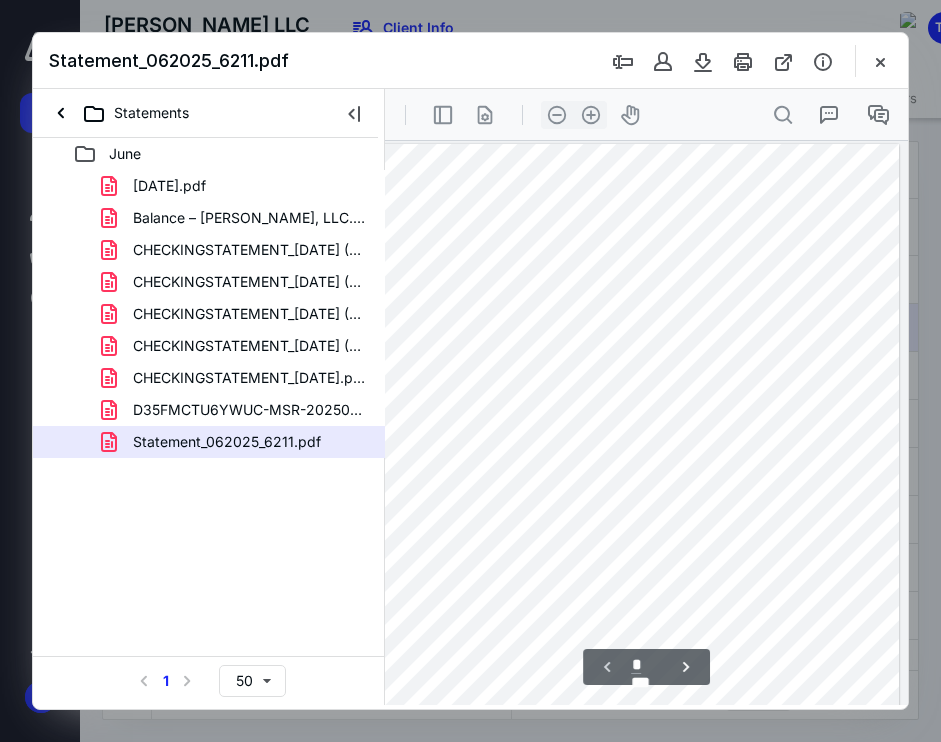 scroll, scrollTop: 0, scrollLeft: 309, axis: horizontal 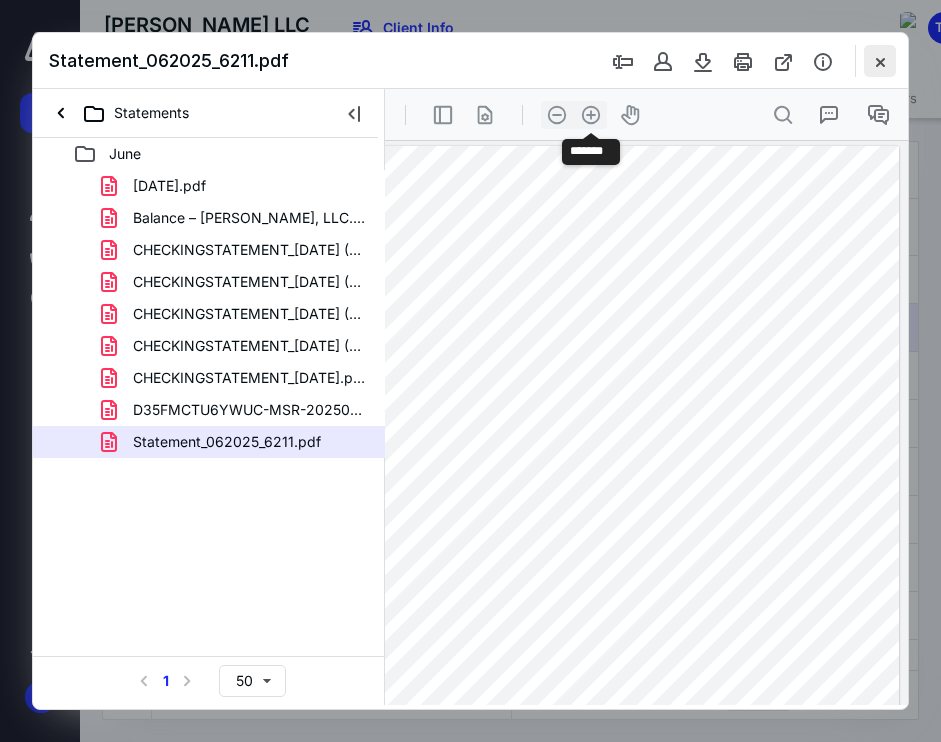click at bounding box center (880, 61) 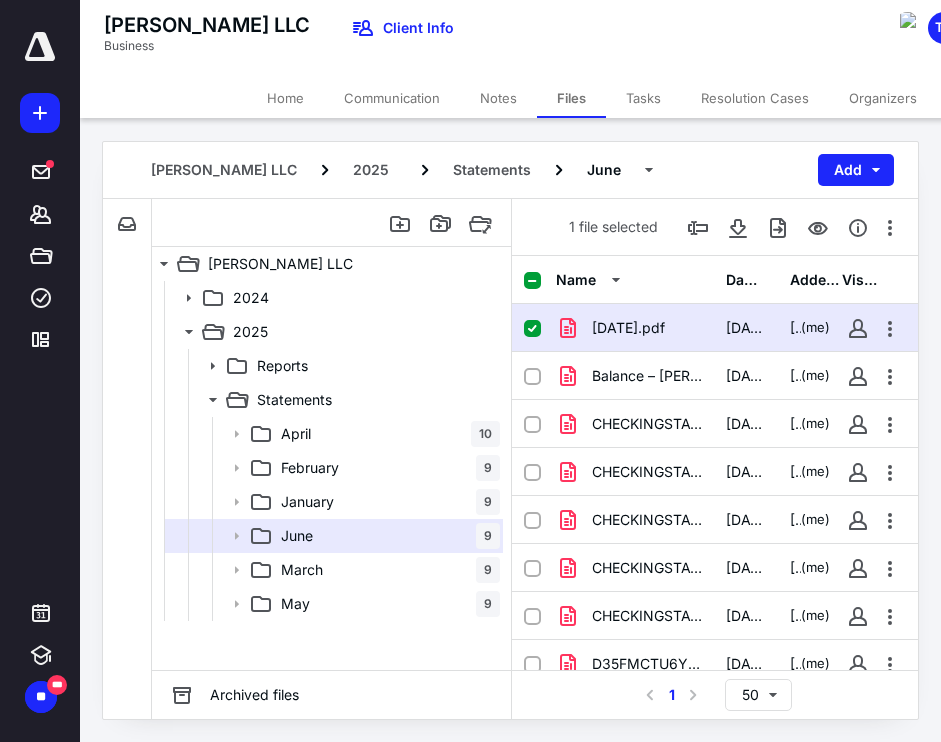 click on "Tasks" at bounding box center (643, 98) 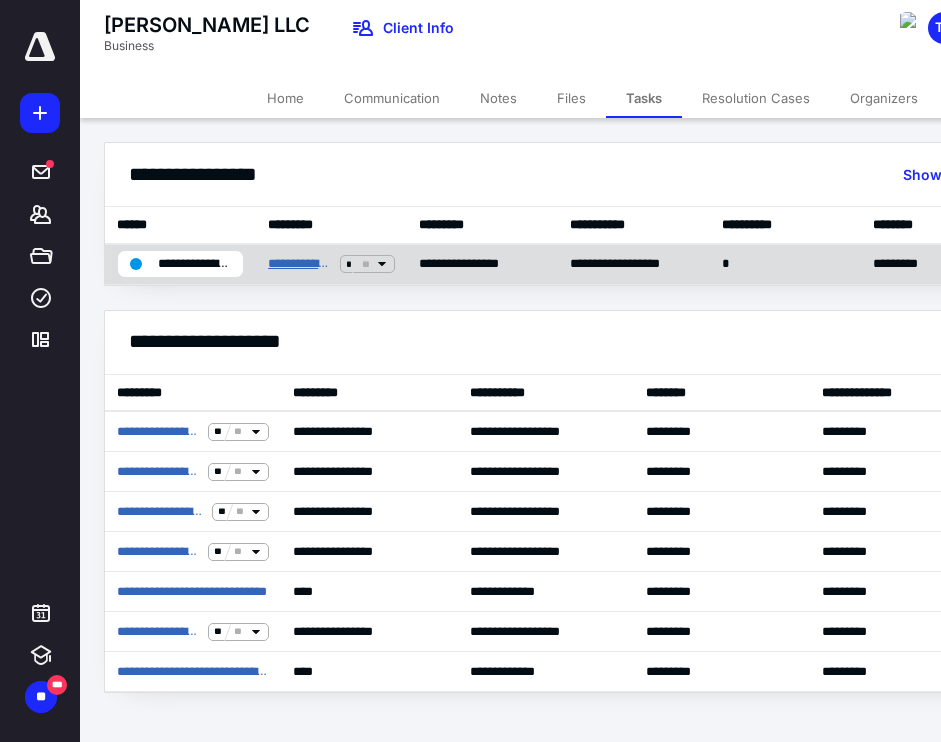 click on "**********" at bounding box center [300, 264] 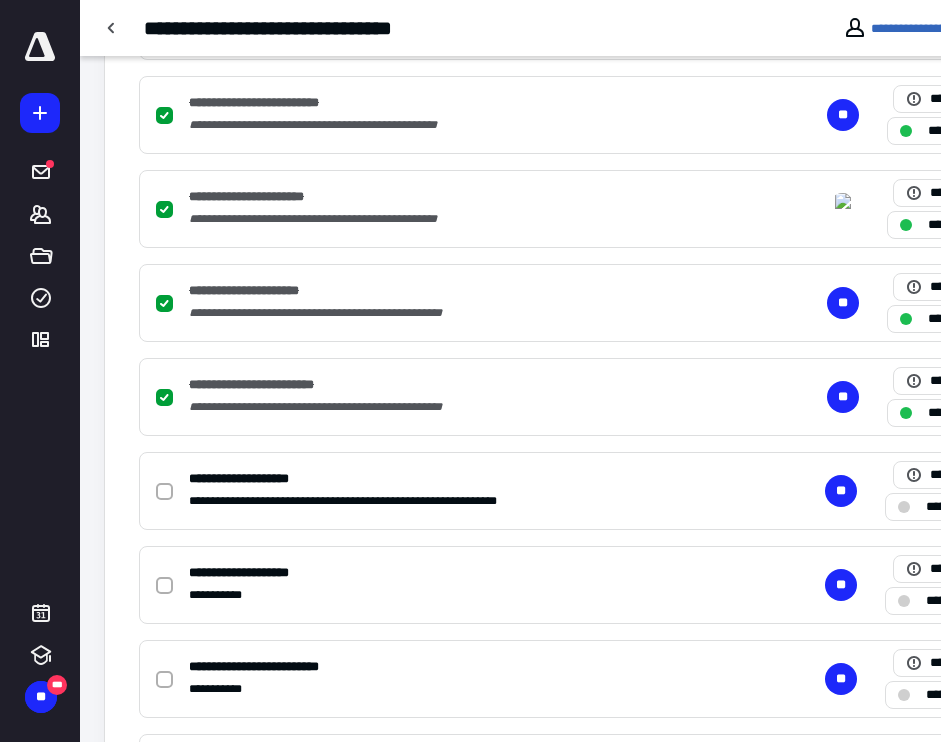 scroll, scrollTop: 787, scrollLeft: 0, axis: vertical 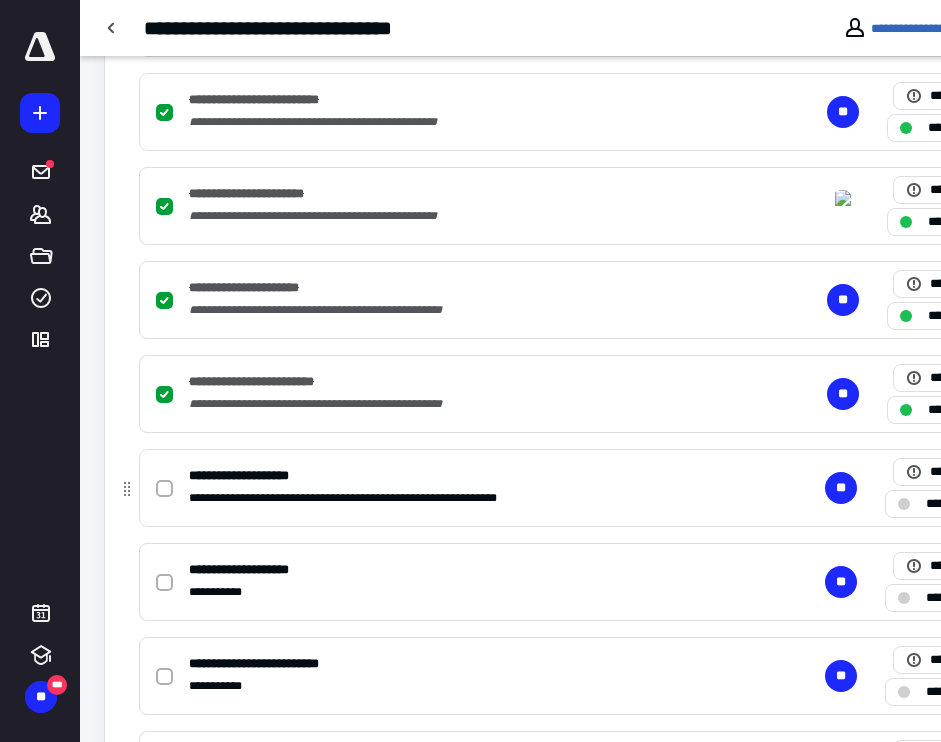 click at bounding box center (904, 504) 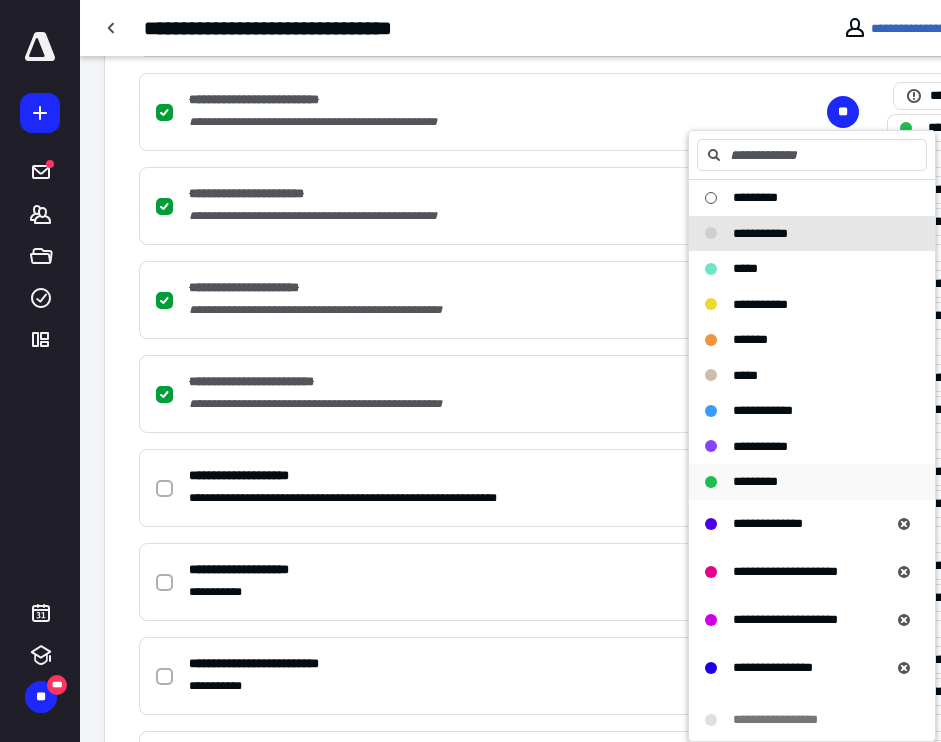 click on "*********" at bounding box center (812, 482) 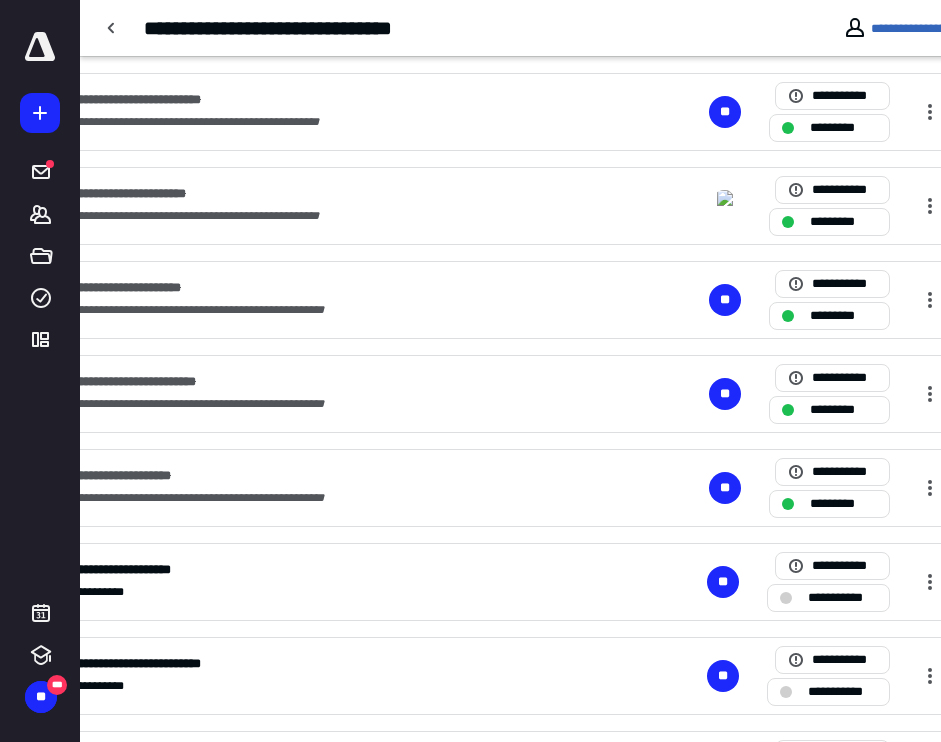 scroll, scrollTop: 787, scrollLeft: 143, axis: both 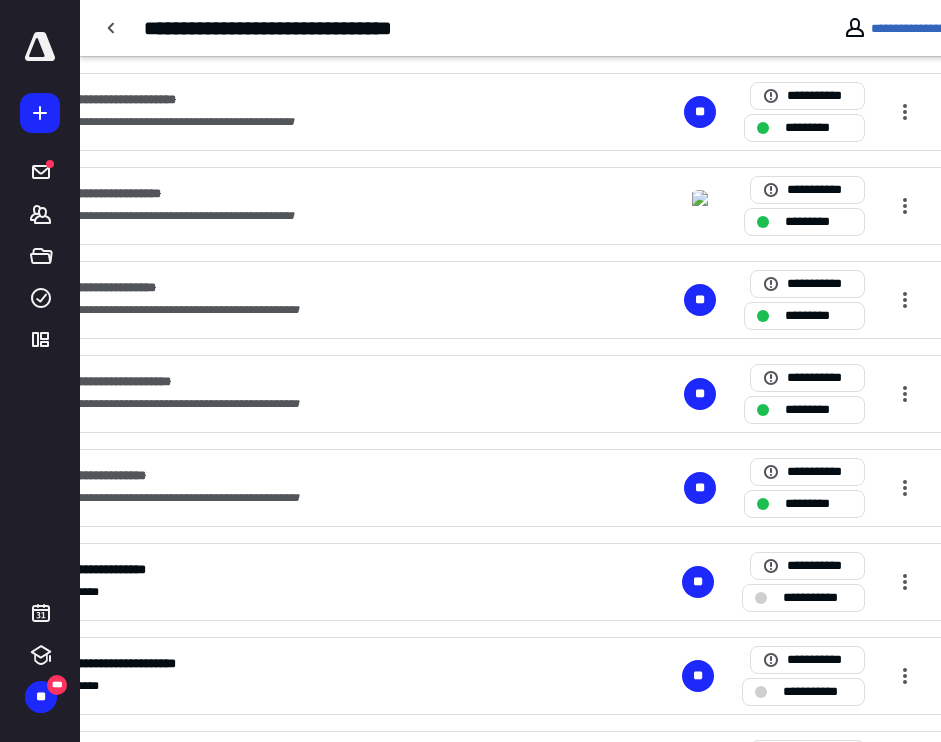 click on "**********" at bounding box center (817, 598) 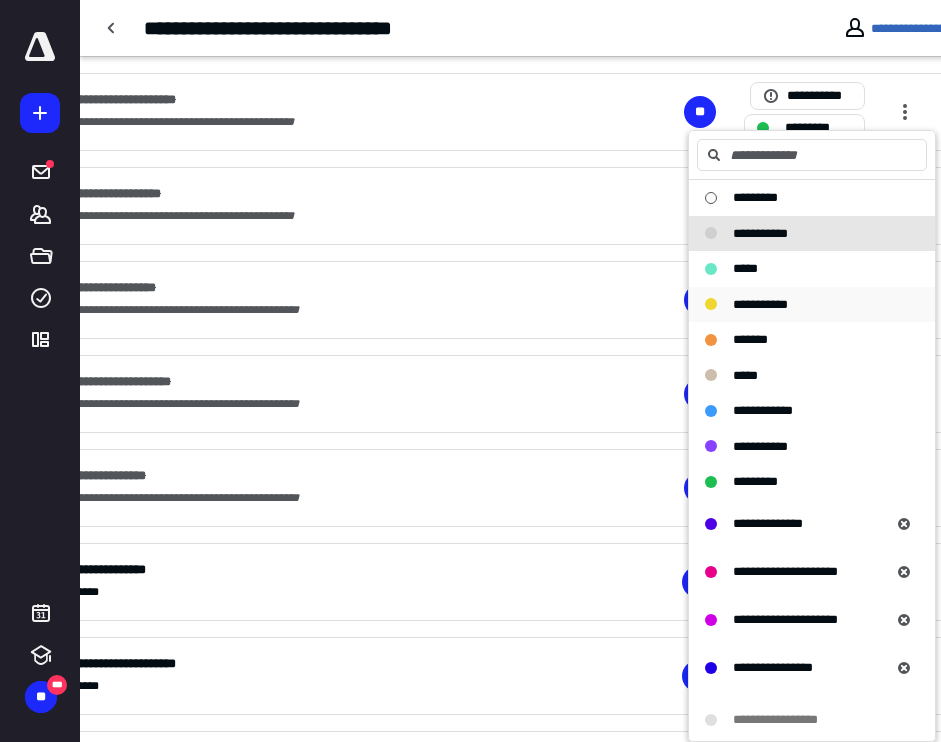 click on "**********" at bounding box center (760, 304) 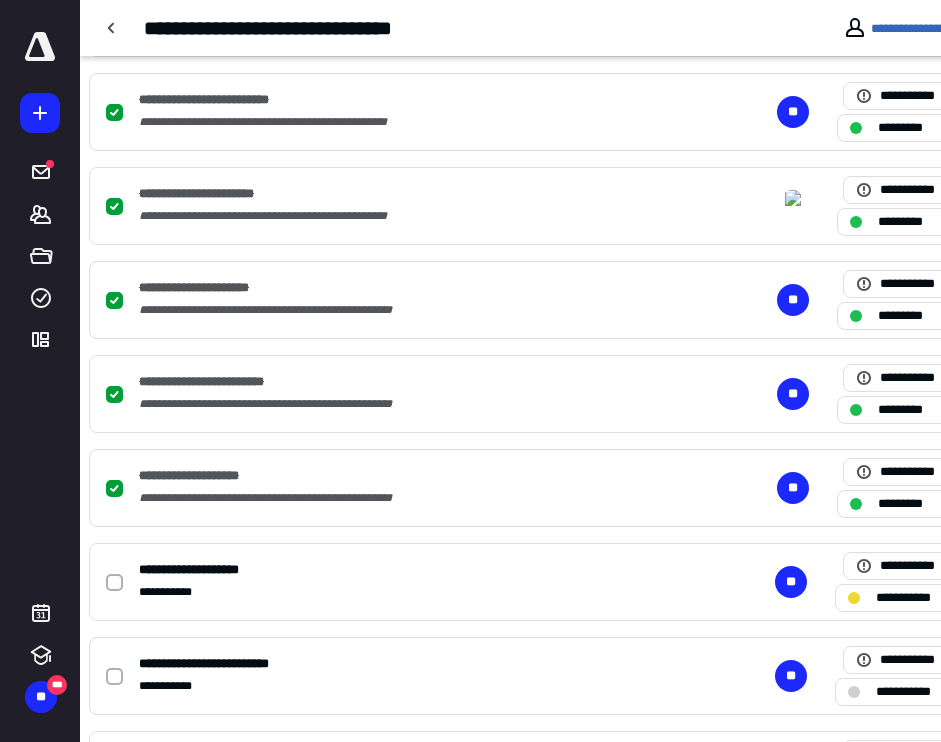 scroll, scrollTop: 787, scrollLeft: 64, axis: both 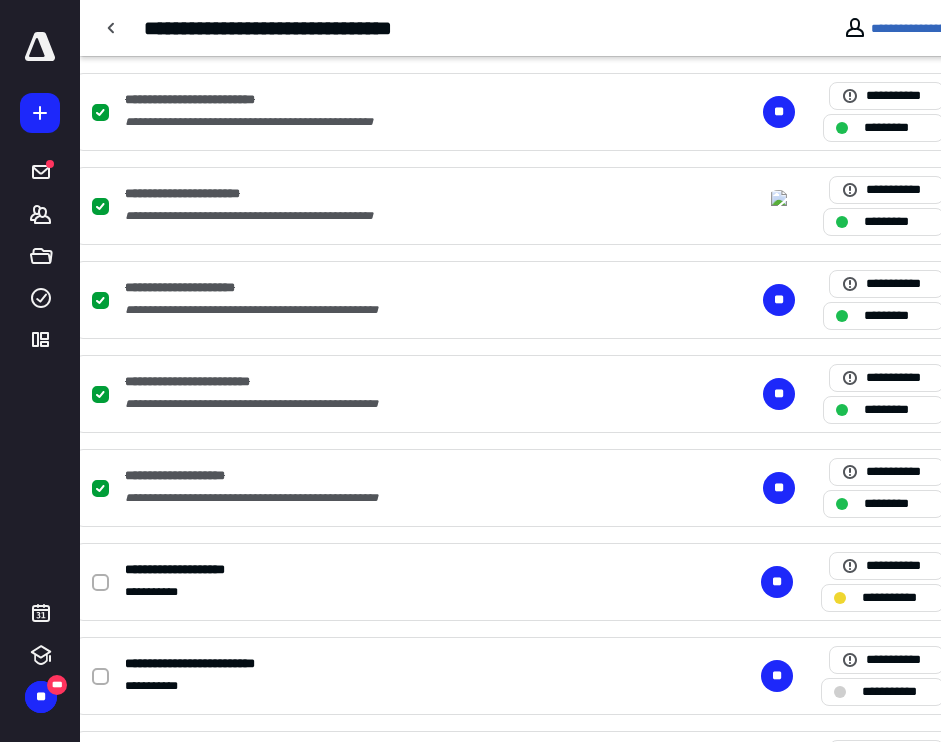 click on "**********" at bounding box center (896, 598) 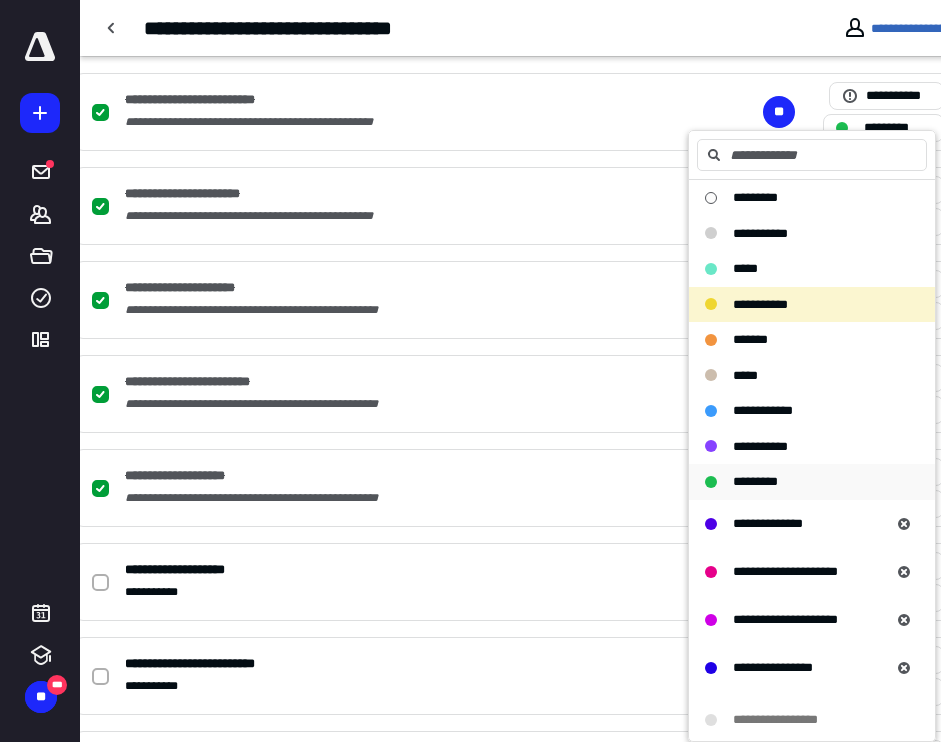 click on "*********" at bounding box center [812, 482] 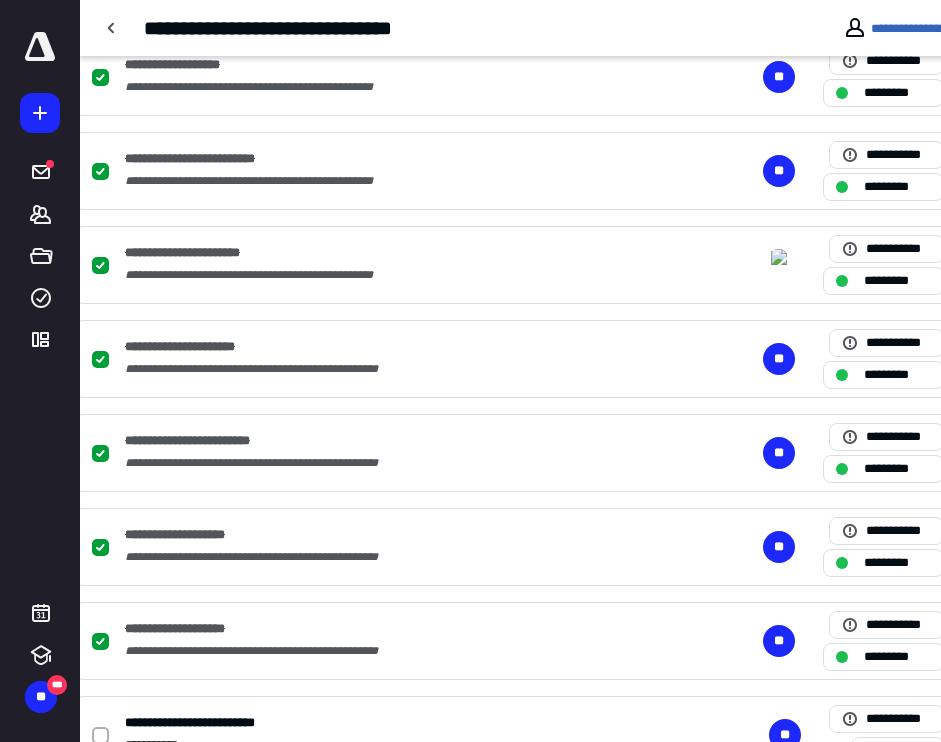 scroll, scrollTop: 252, scrollLeft: 64, axis: both 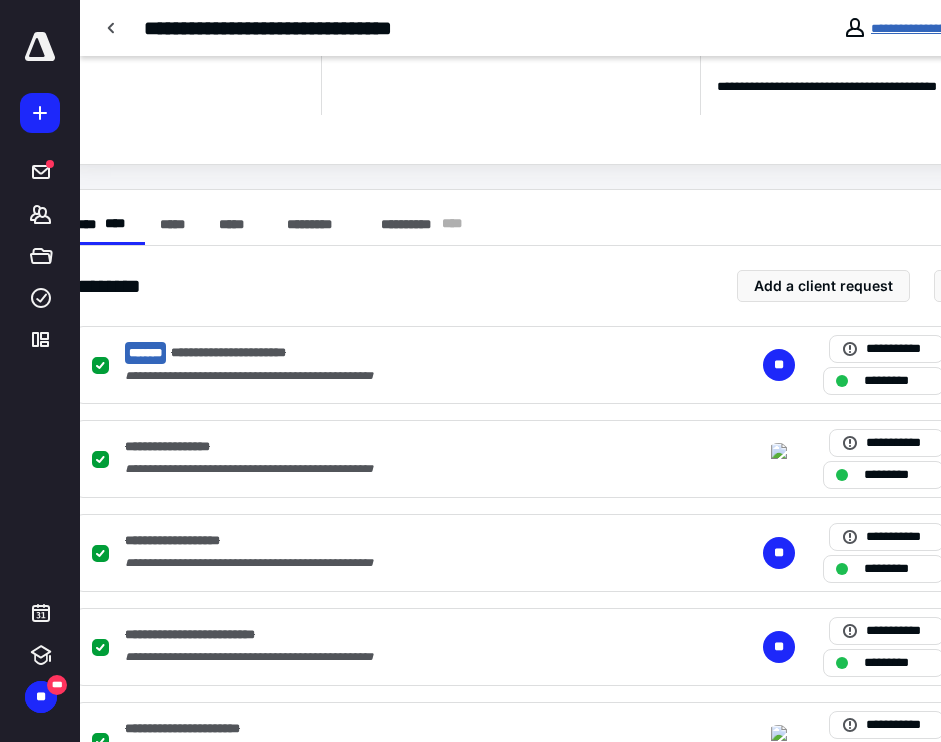 click on "**********" at bounding box center (923, 28) 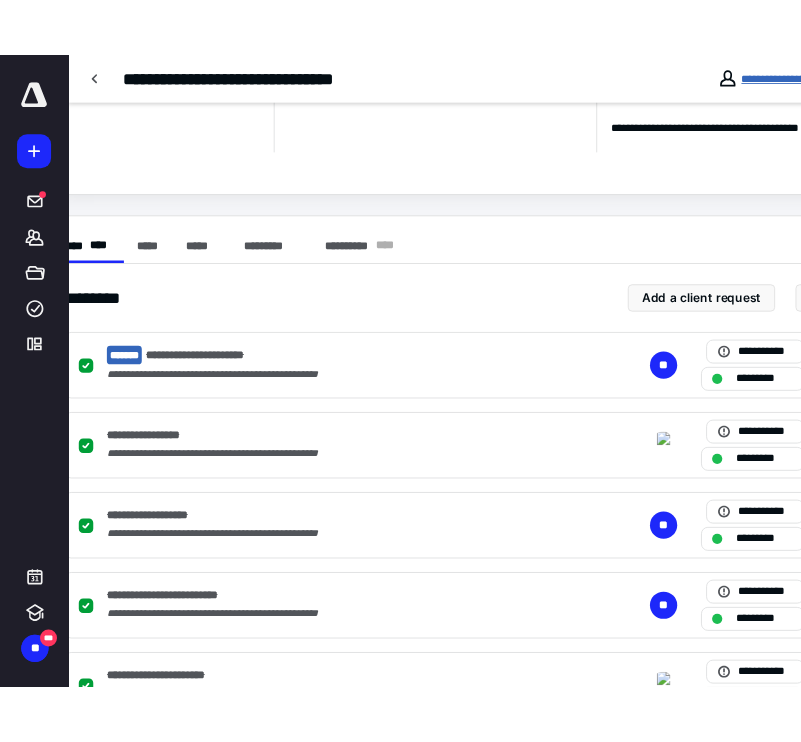 scroll, scrollTop: 0, scrollLeft: 0, axis: both 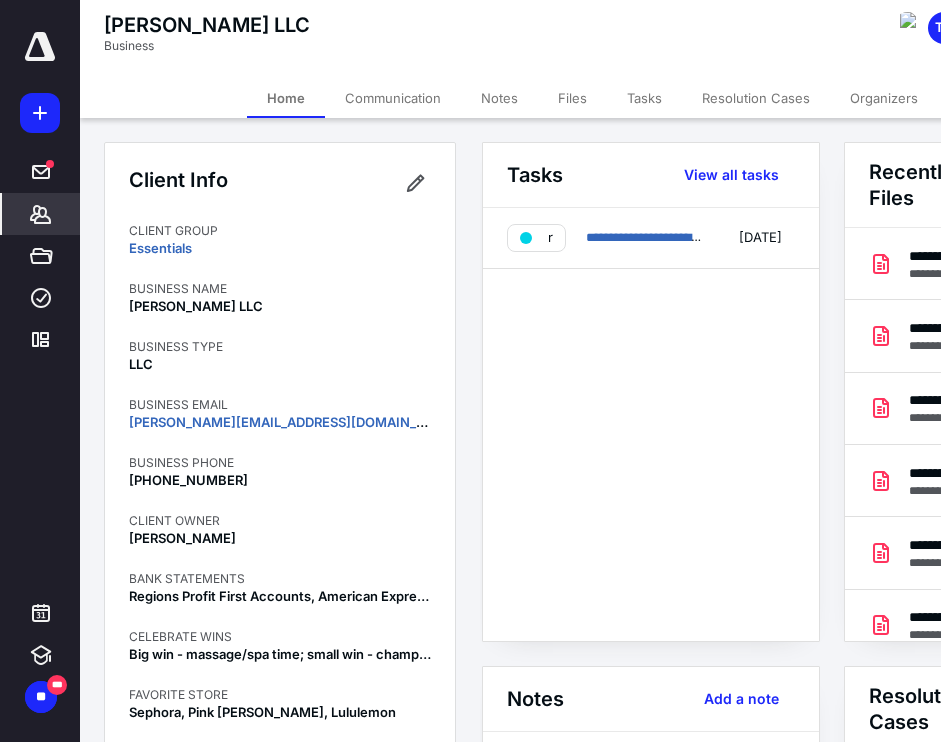 click on "Files" at bounding box center (572, 98) 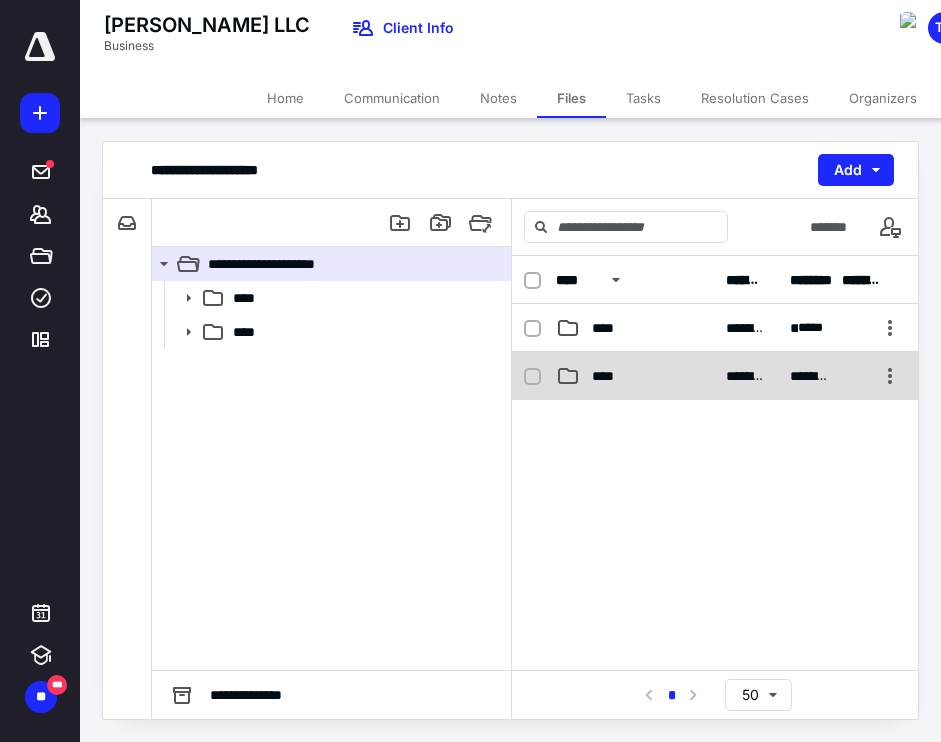 click on "****" at bounding box center (609, 376) 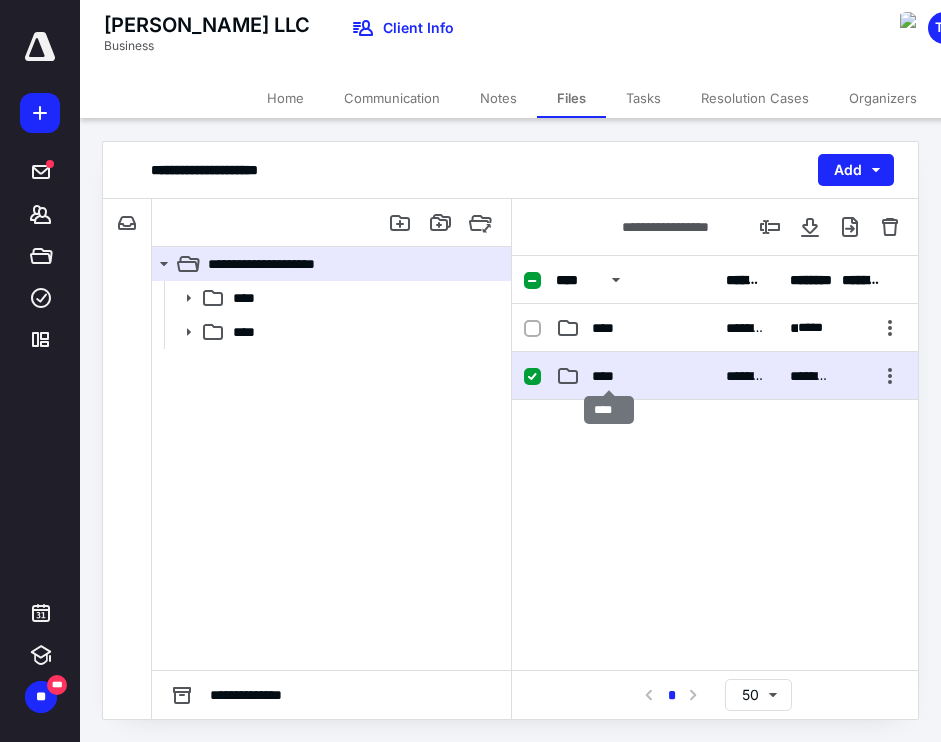 click on "****" at bounding box center [609, 376] 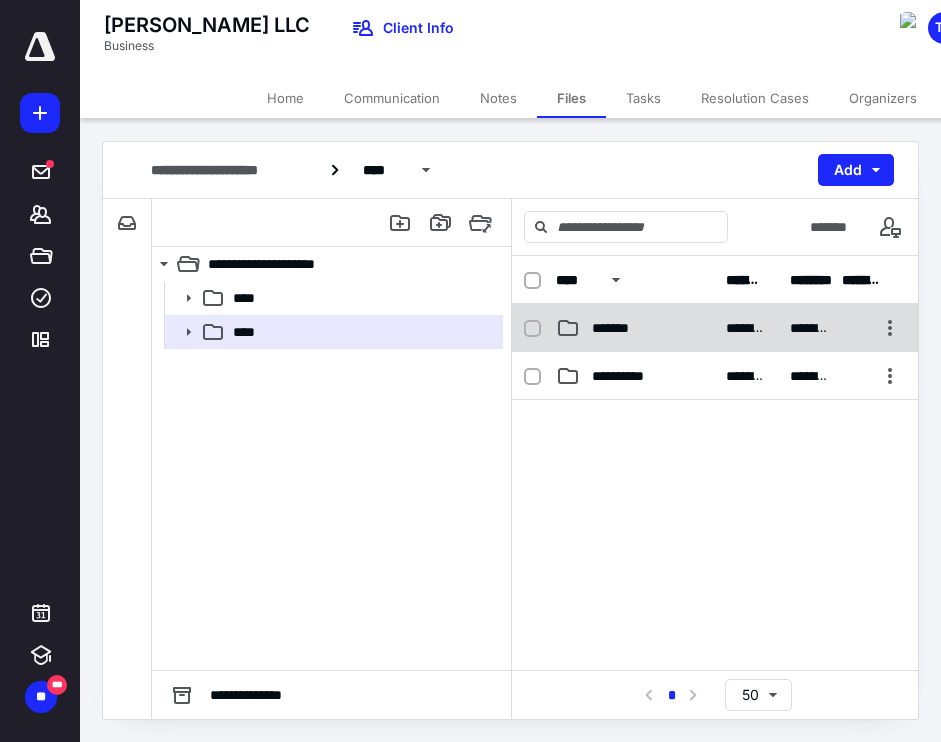 click on "*******" at bounding box center [617, 328] 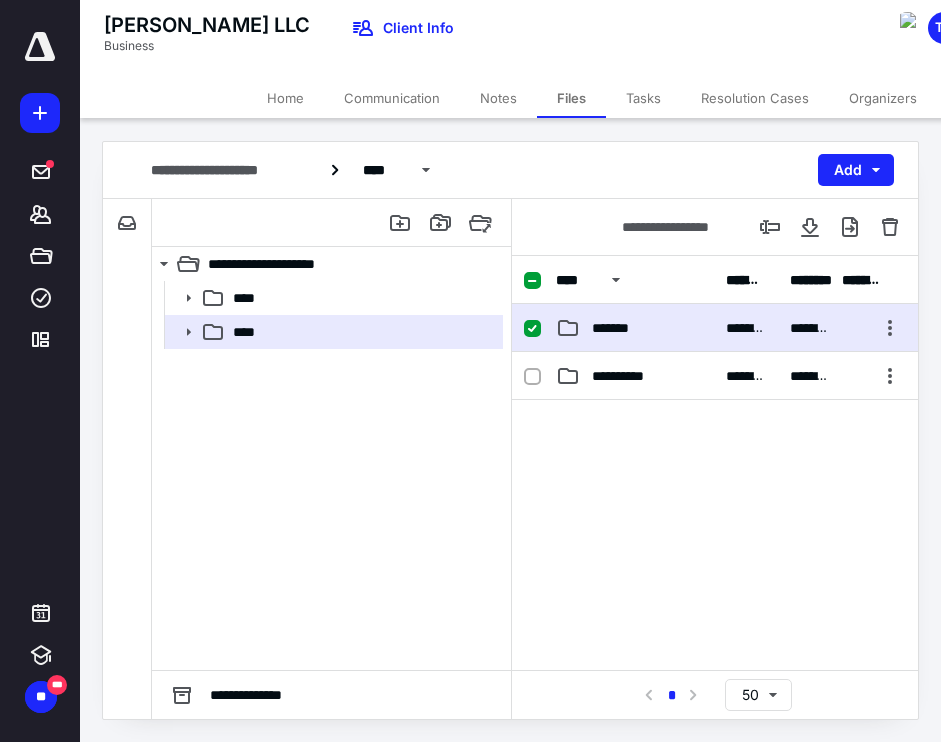 click on "*******" at bounding box center [617, 328] 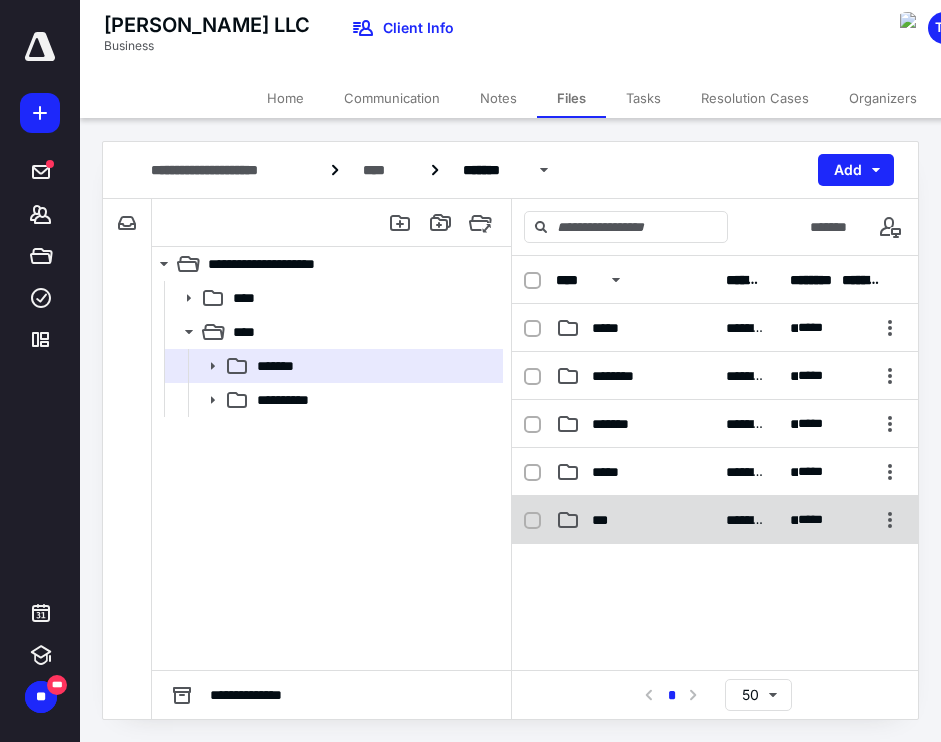 click on "***" at bounding box center [606, 520] 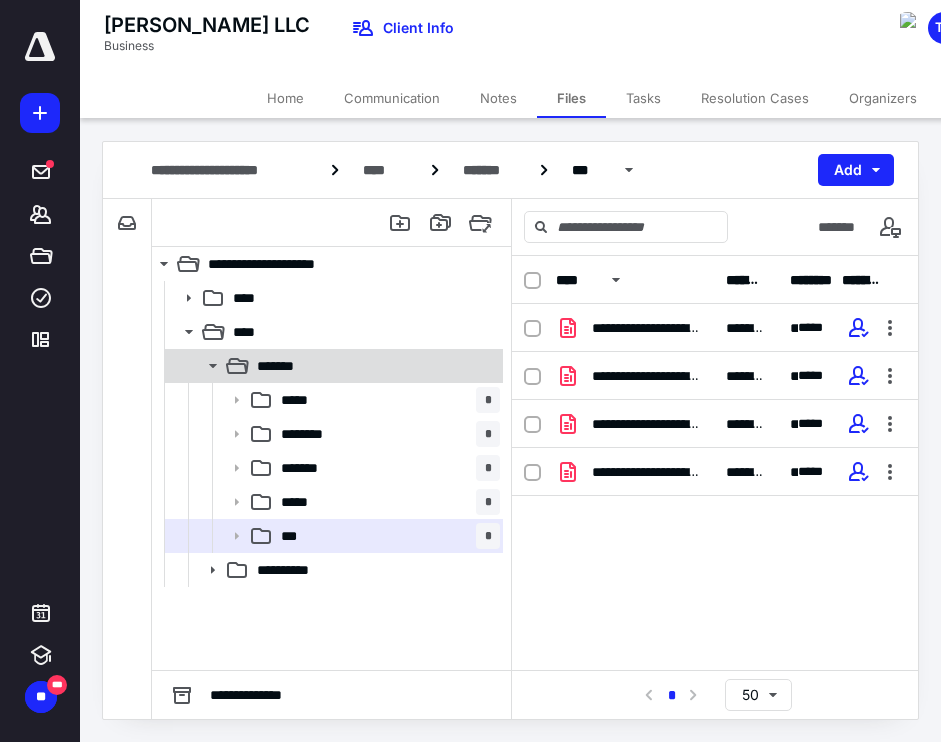 click on "*******" at bounding box center [332, 366] 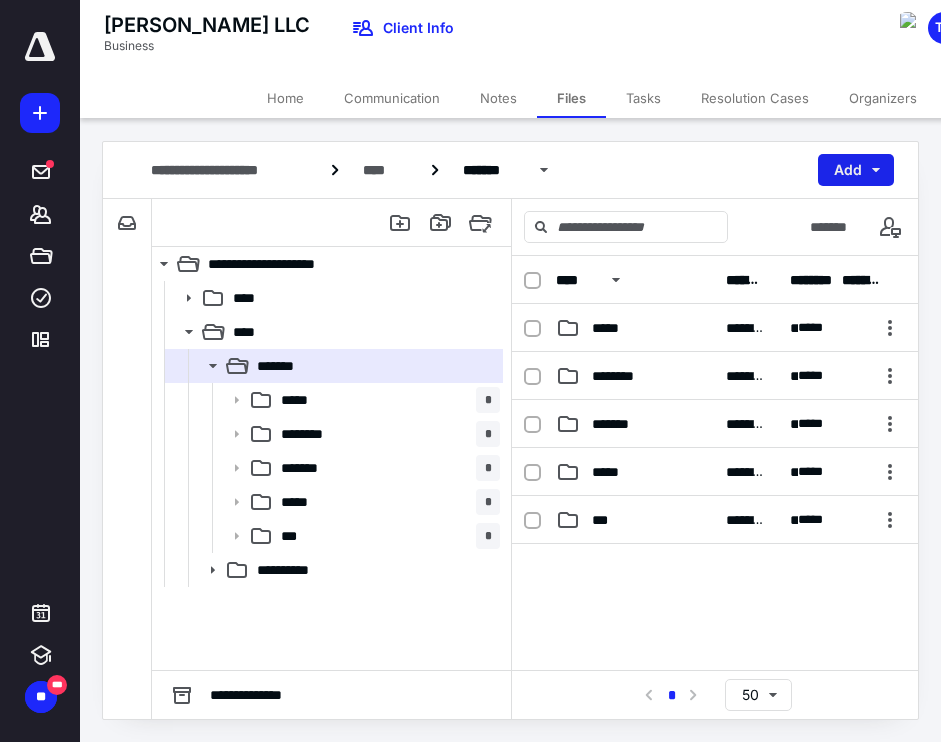 click on "Add" at bounding box center [856, 170] 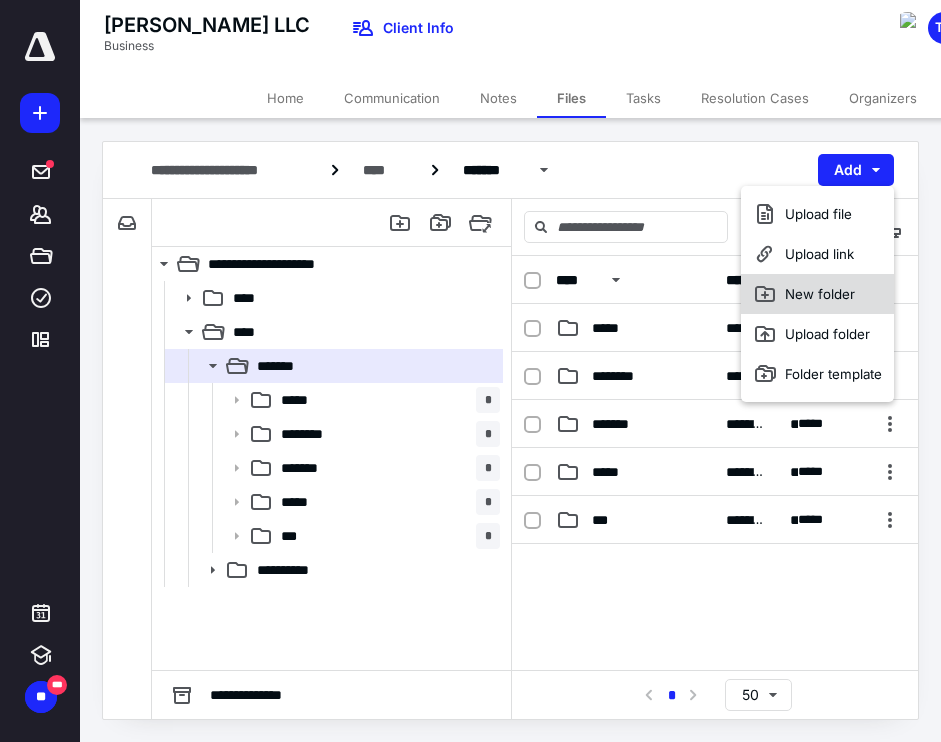 click on "New folder" at bounding box center [817, 294] 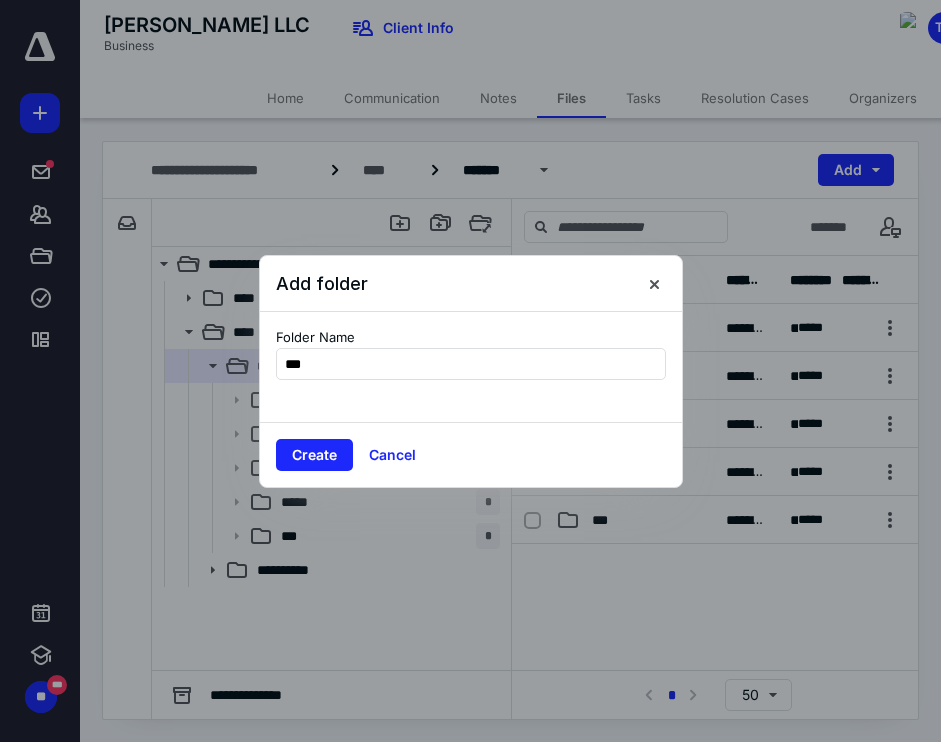 type on "****" 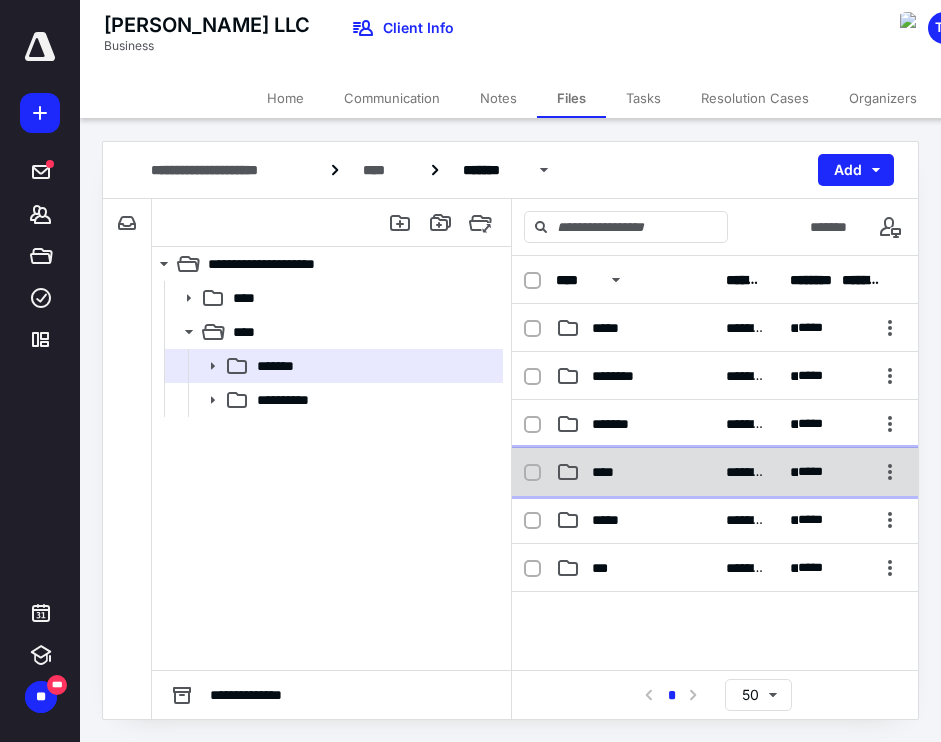 click on "****" at bounding box center (635, 472) 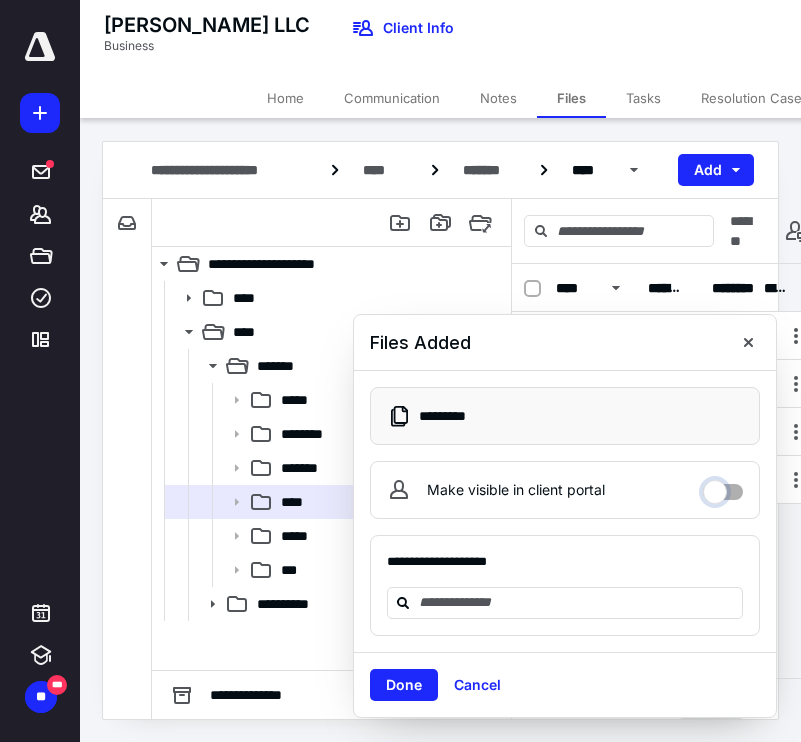 click on "Make visible in client portal" at bounding box center [723, 487] 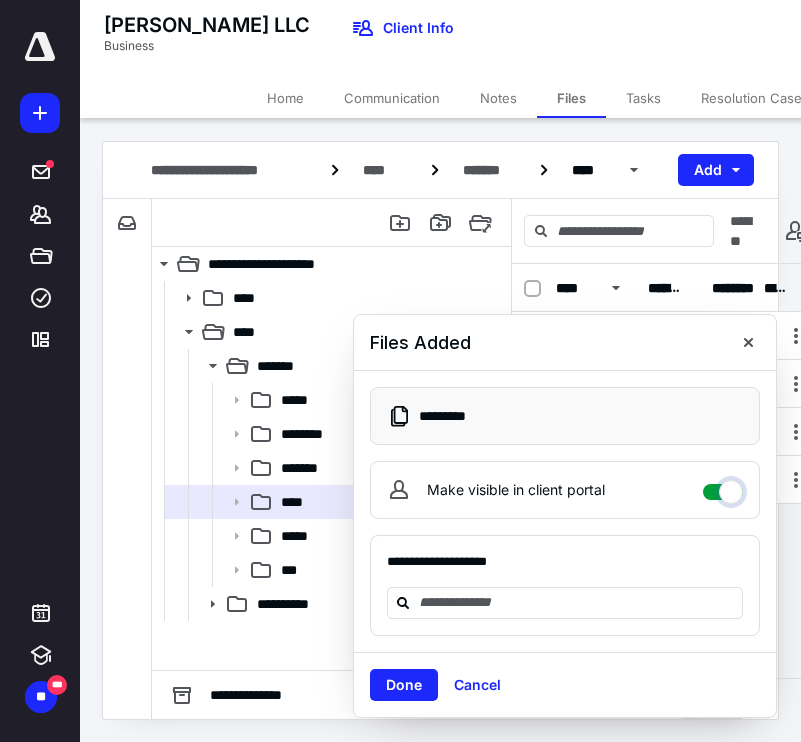 checkbox on "****" 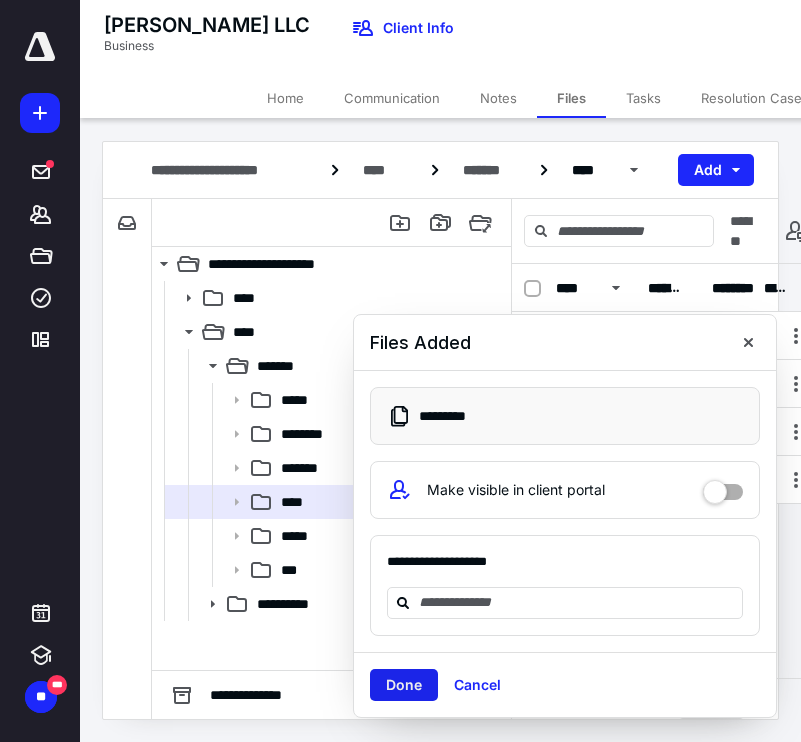 click on "Done" at bounding box center [404, 685] 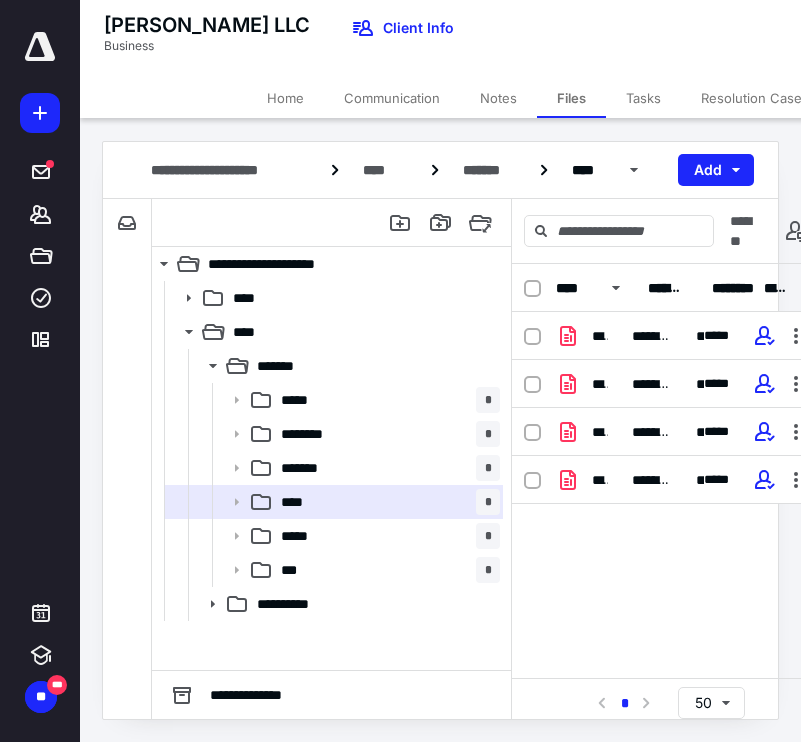 click on "Tasks" at bounding box center [643, 98] 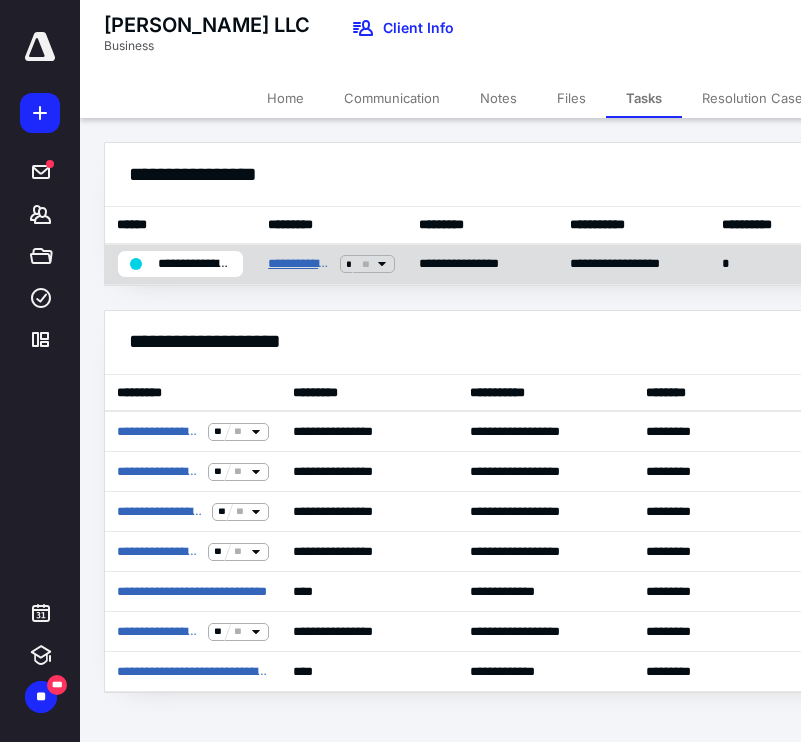 click on "**********" at bounding box center [300, 264] 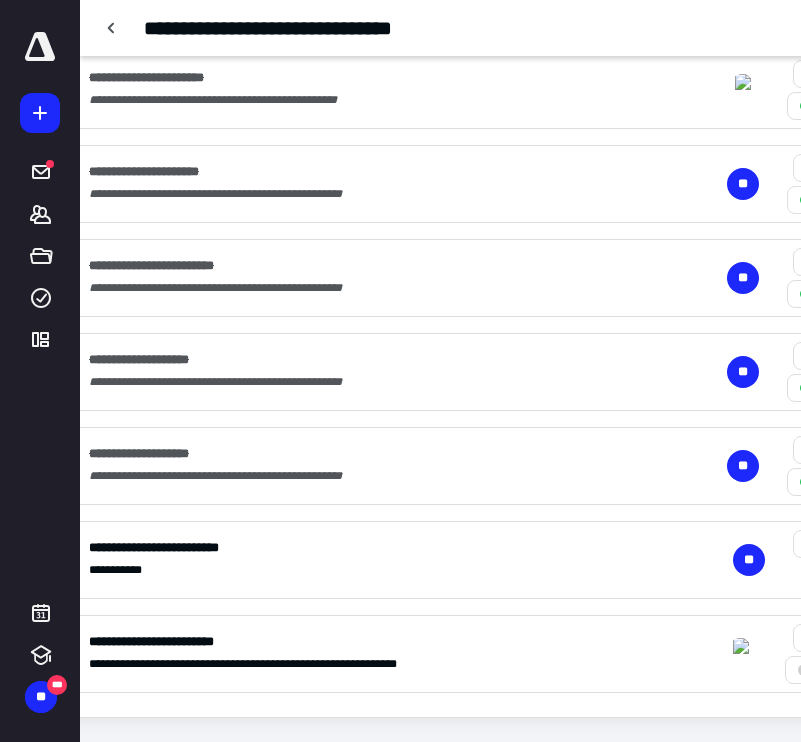 scroll, scrollTop: 903, scrollLeft: 431, axis: both 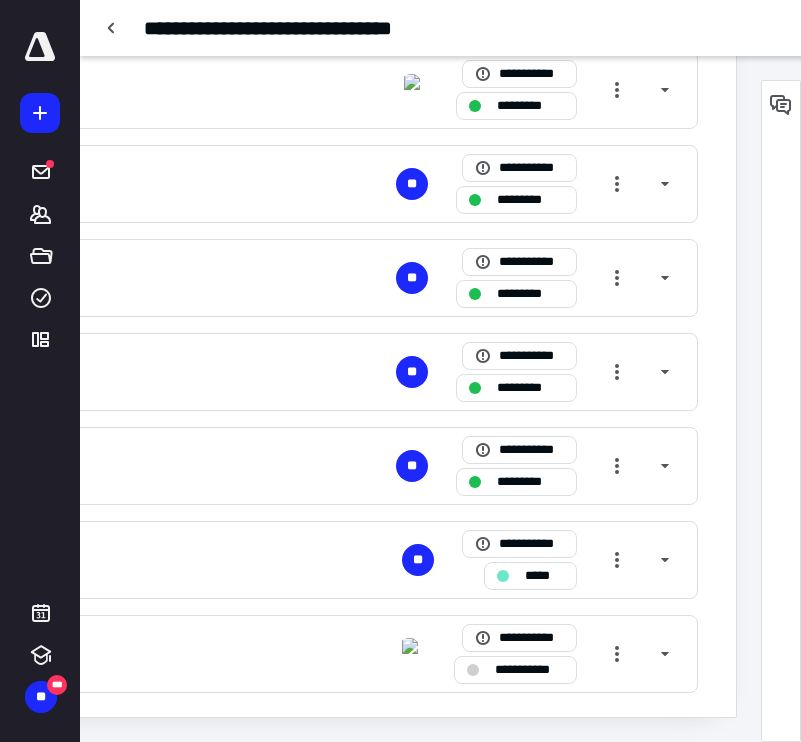 click at bounding box center (503, 576) 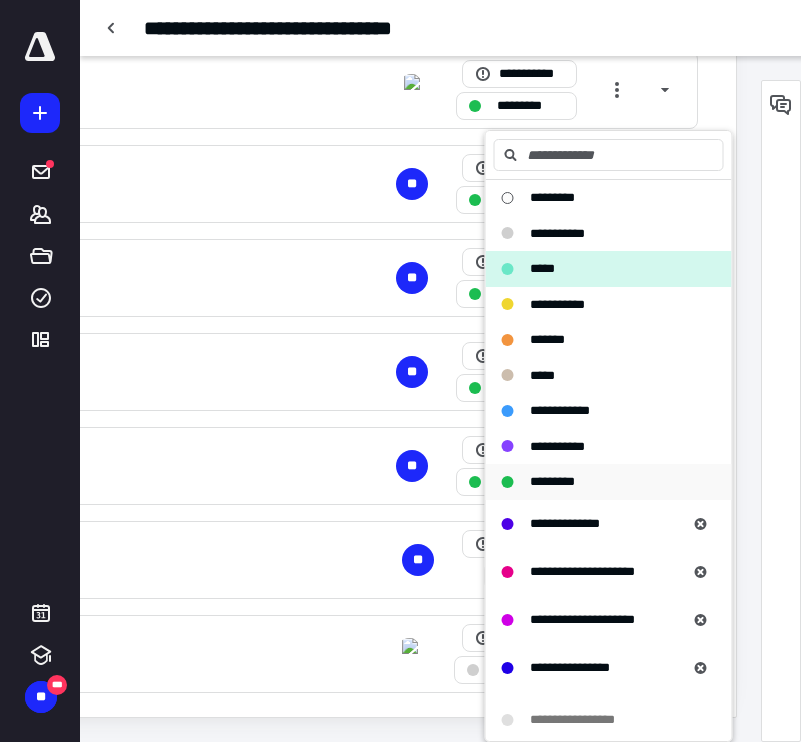 click on "*********" at bounding box center (609, 482) 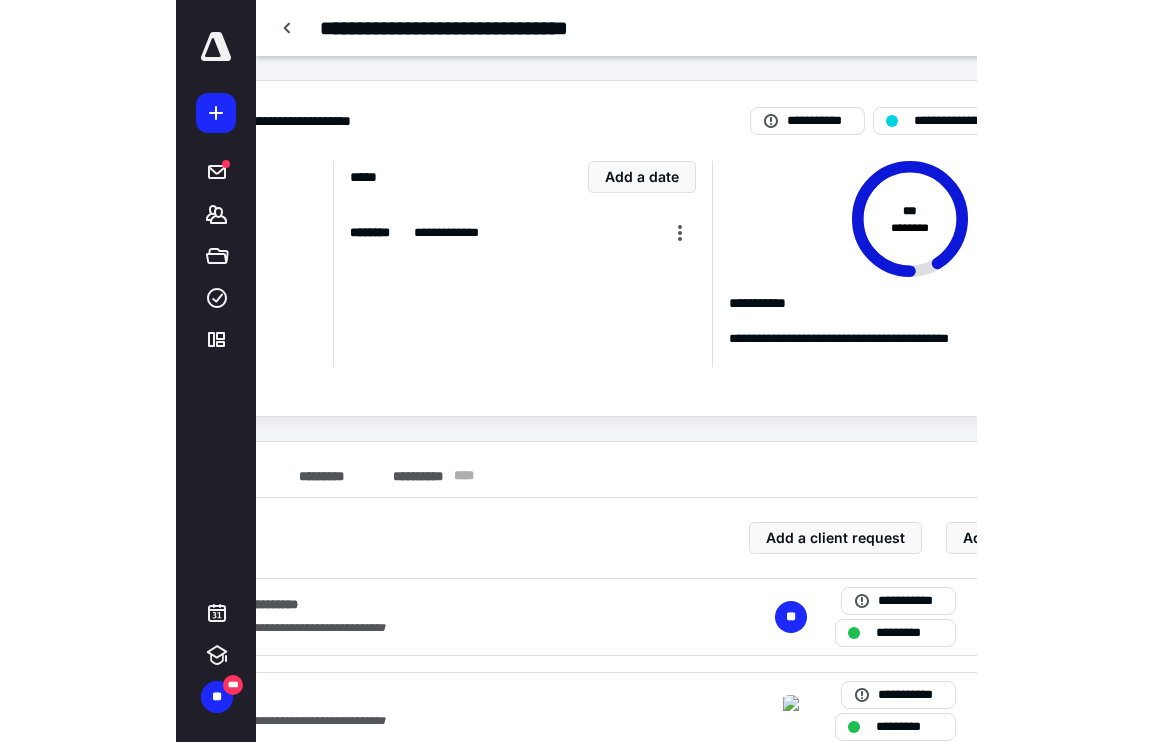 scroll, scrollTop: 0, scrollLeft: 0, axis: both 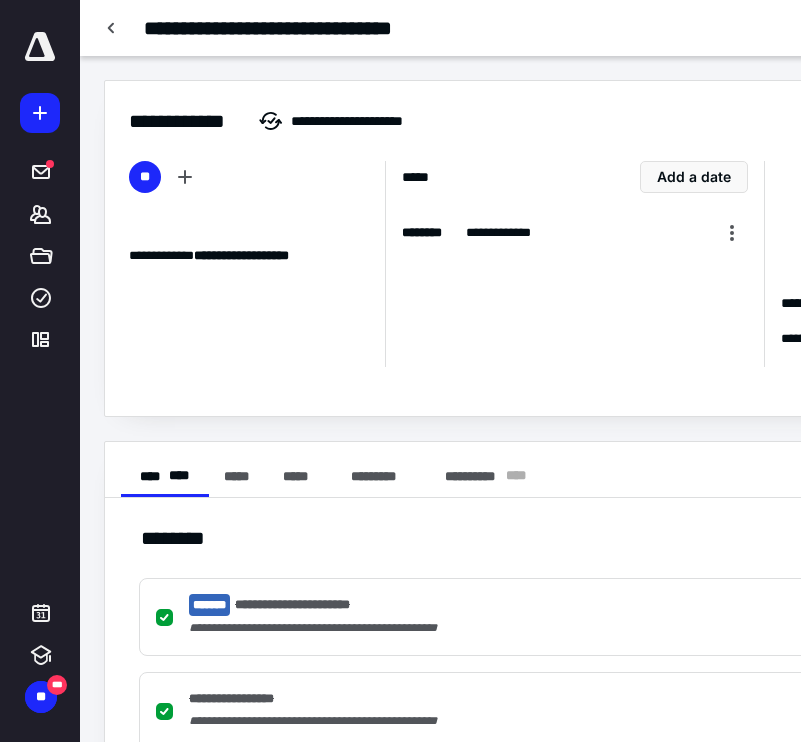 click on "**********" at bounding box center [636, 109] 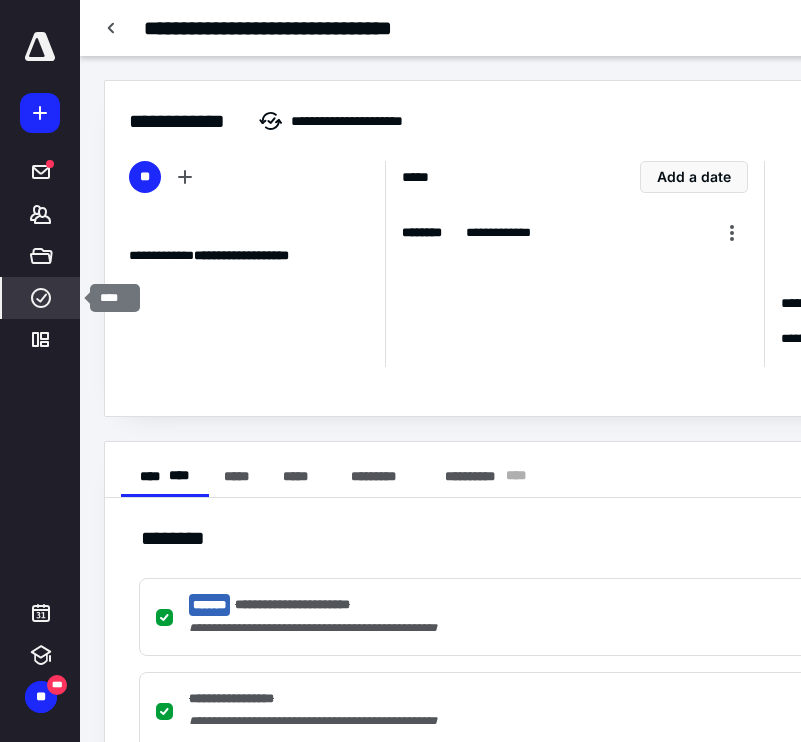 click 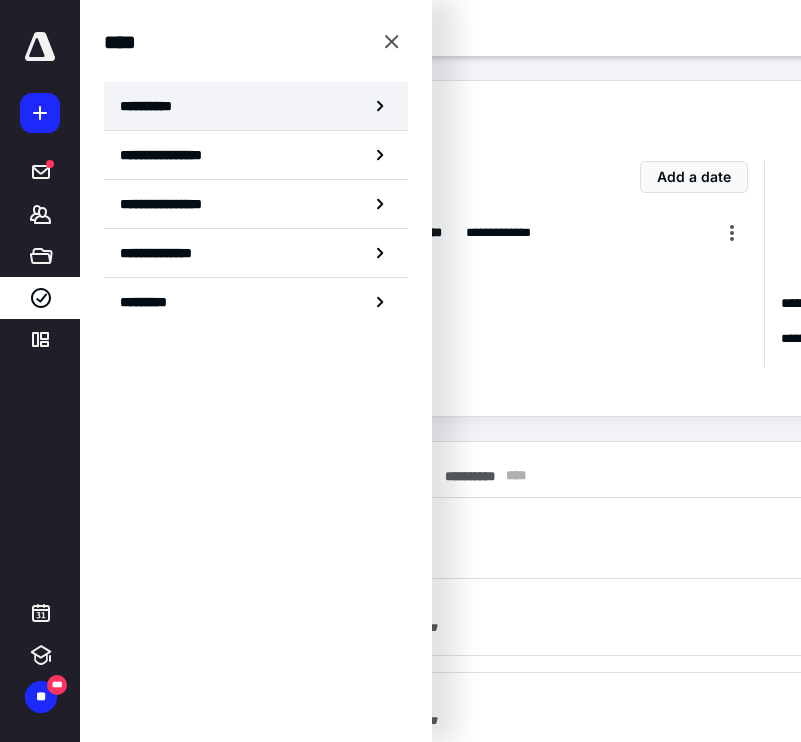 click on "**********" at bounding box center (256, 106) 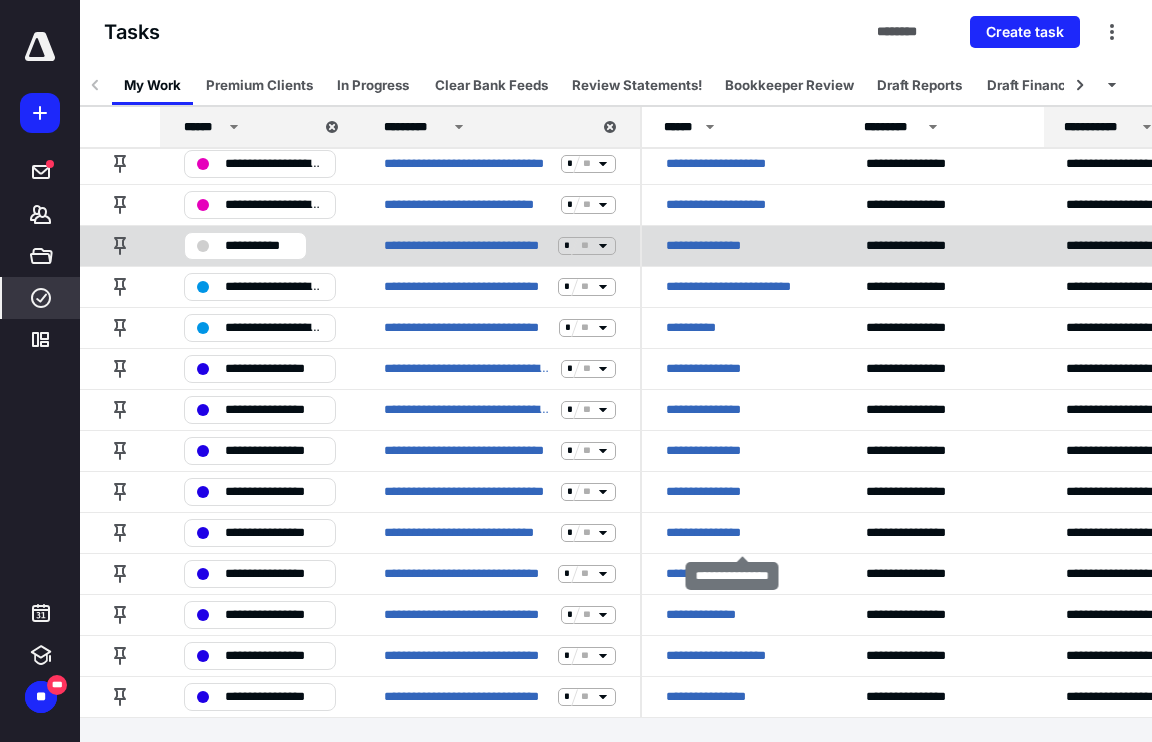 scroll, scrollTop: 0, scrollLeft: 0, axis: both 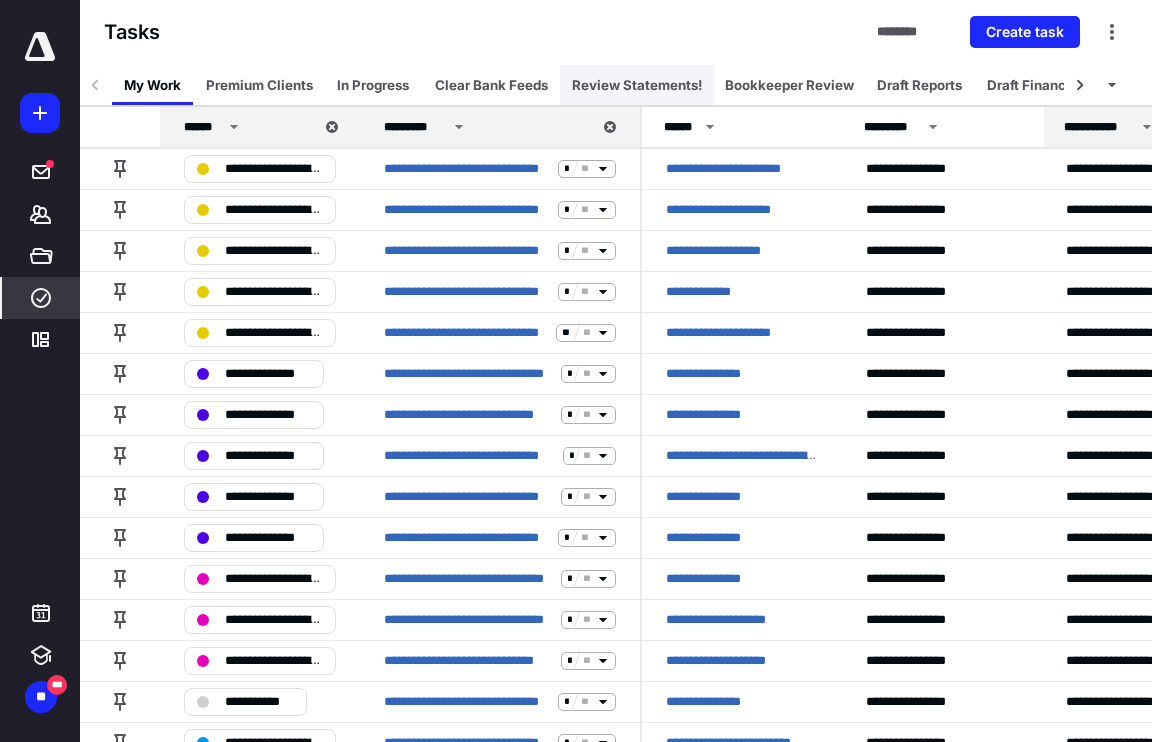 click on "Review Statements!" at bounding box center (637, 85) 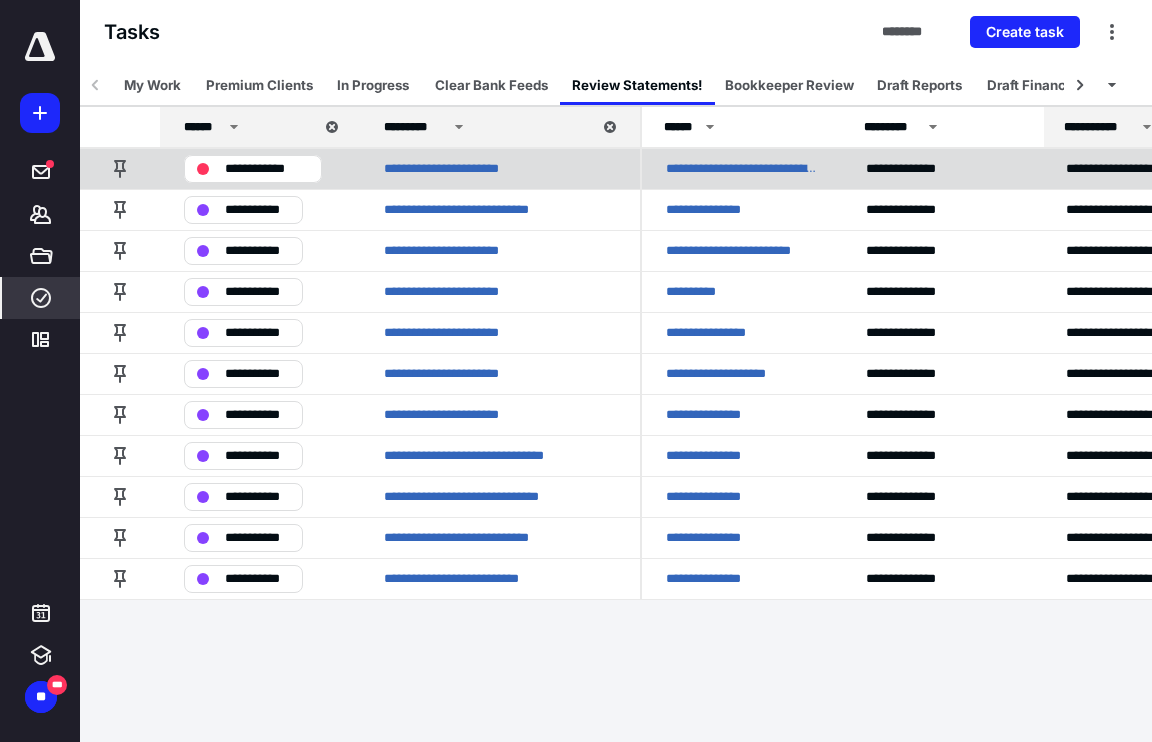click on "**********" at bounding box center (742, 169) 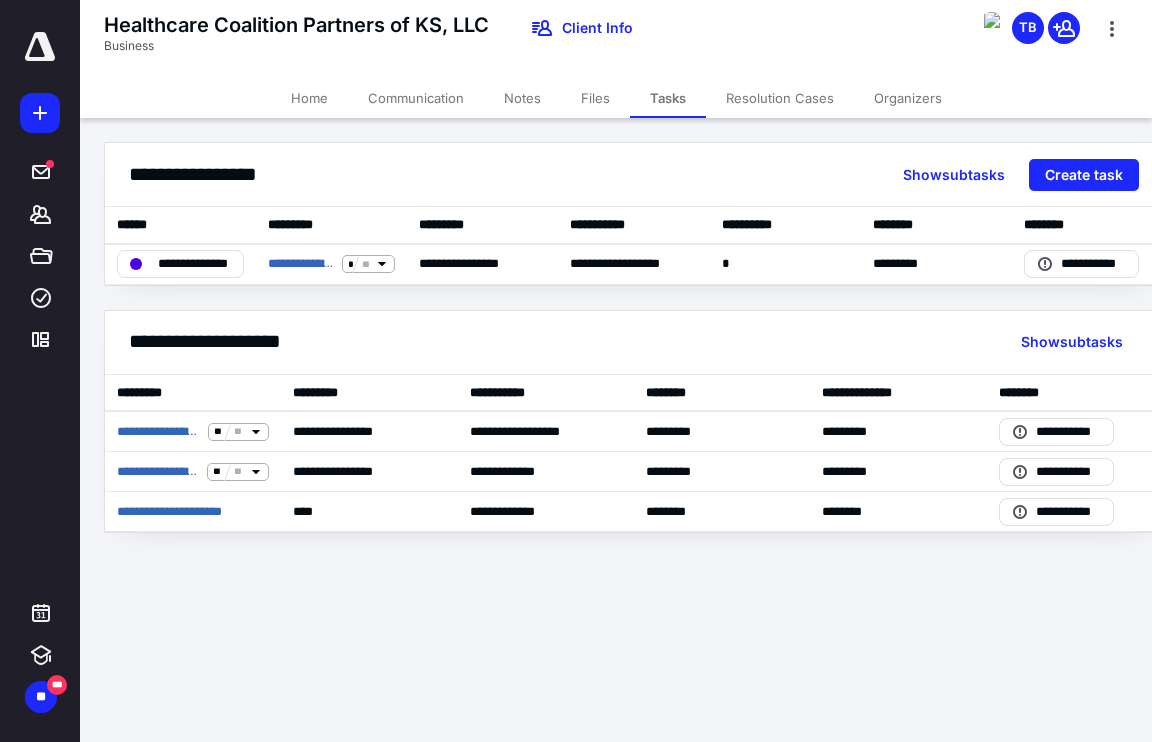 click on "Files" at bounding box center [595, 98] 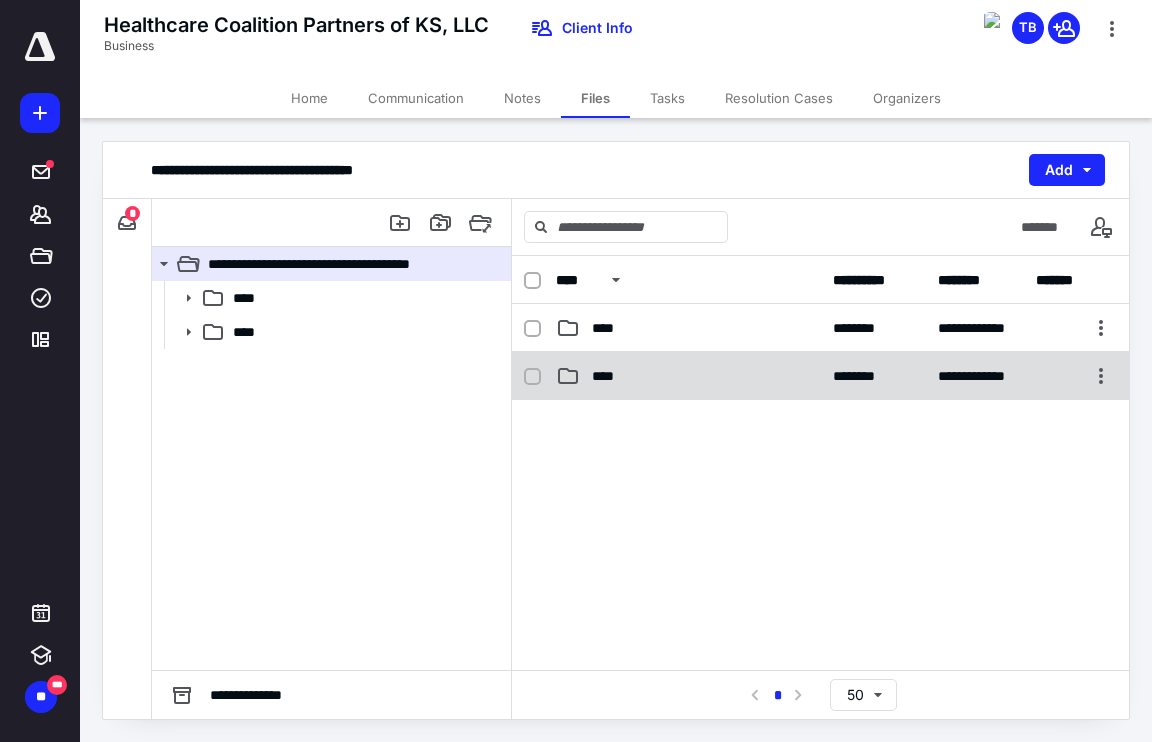 click on "****" at bounding box center [609, 376] 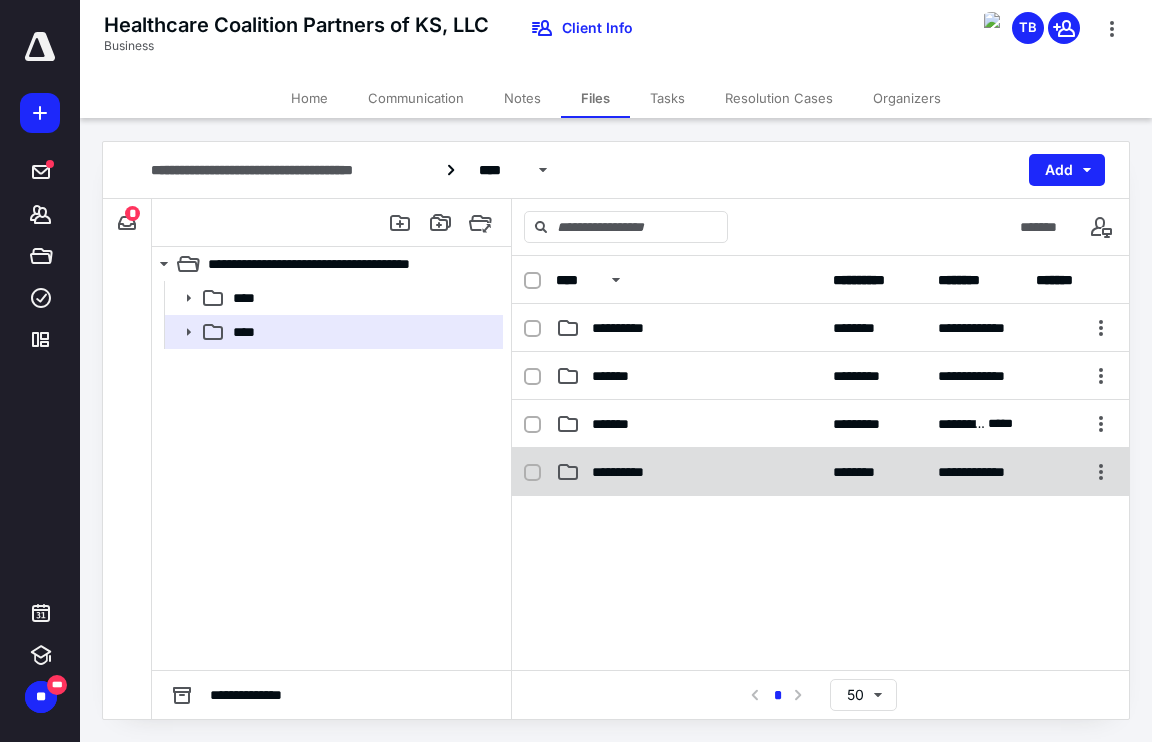click on "**********" at bounding box center [629, 472] 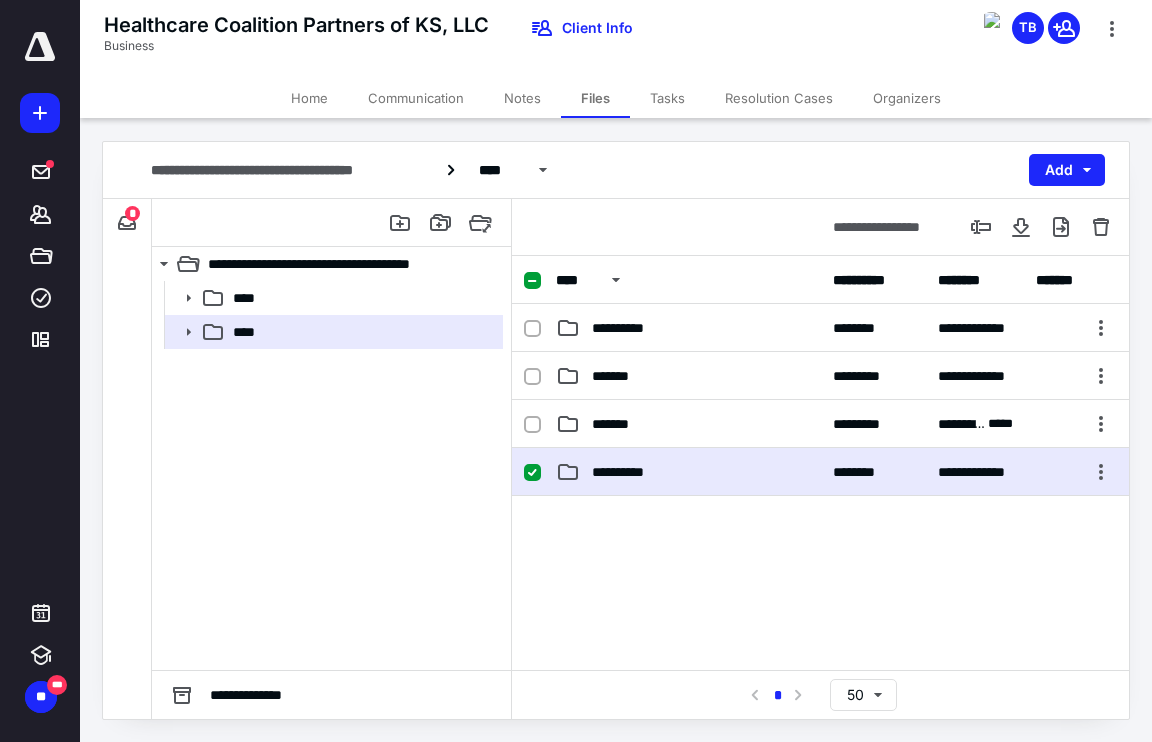 click on "**********" at bounding box center [629, 472] 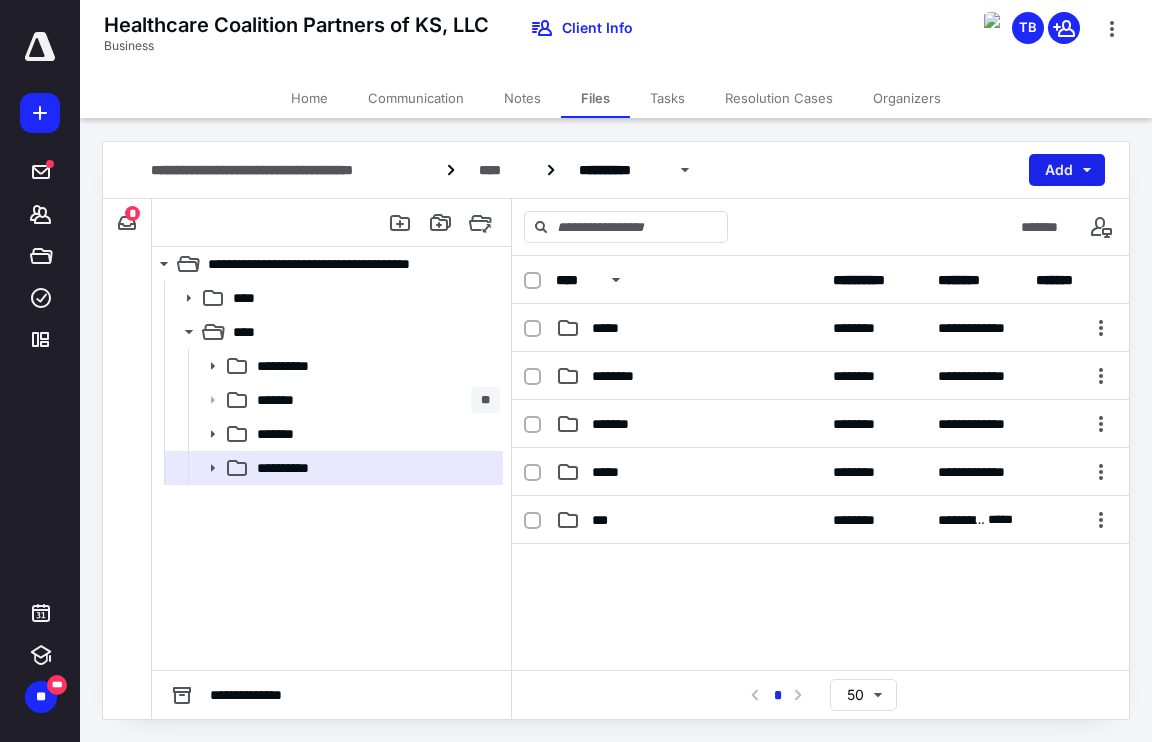 click on "Add" at bounding box center [1067, 170] 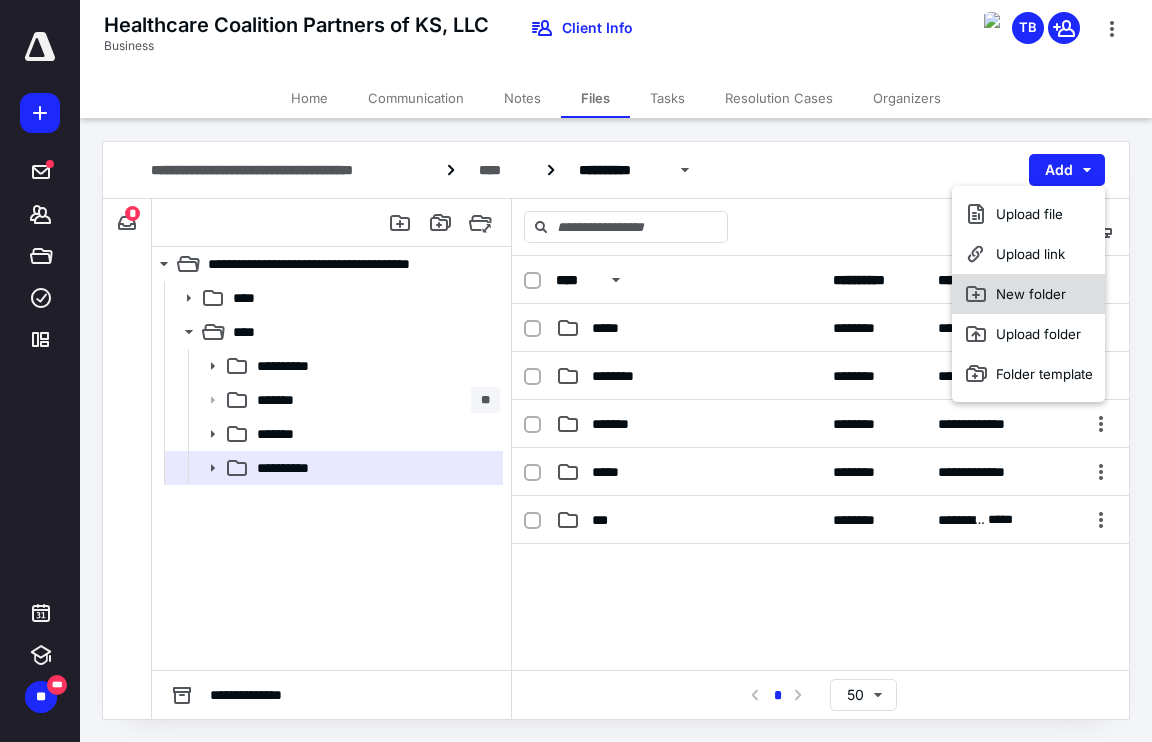 click on "New folder" at bounding box center [1028, 294] 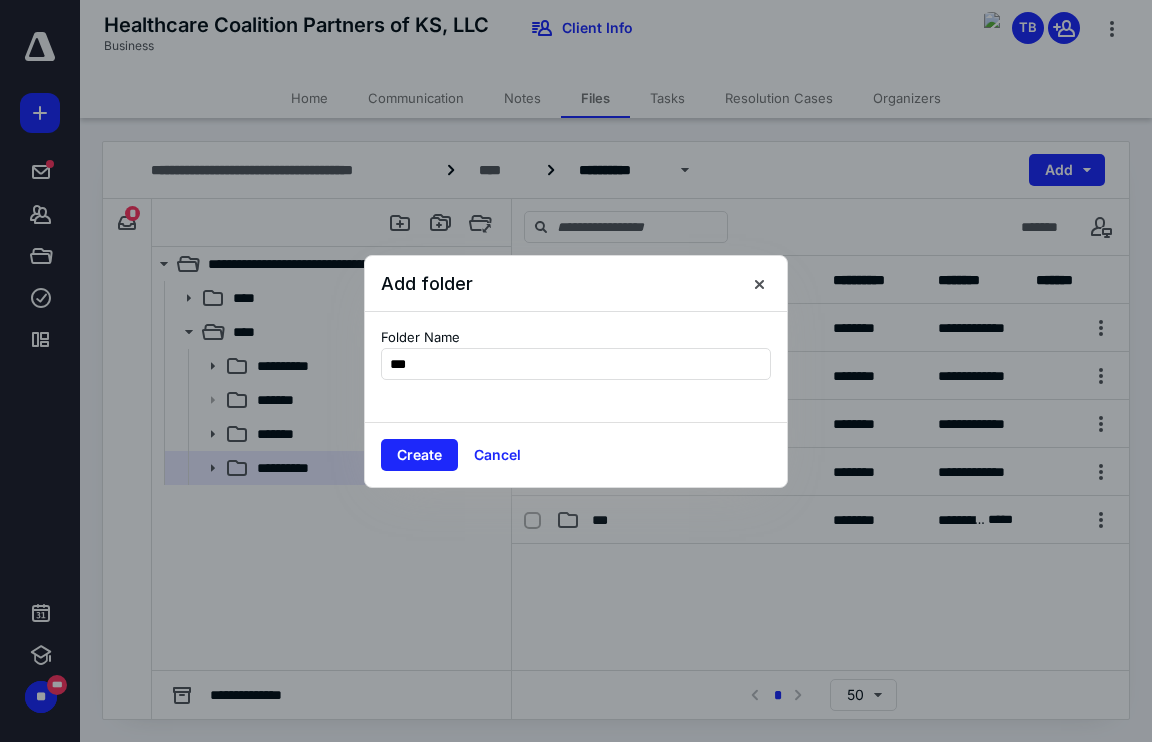 type on "****" 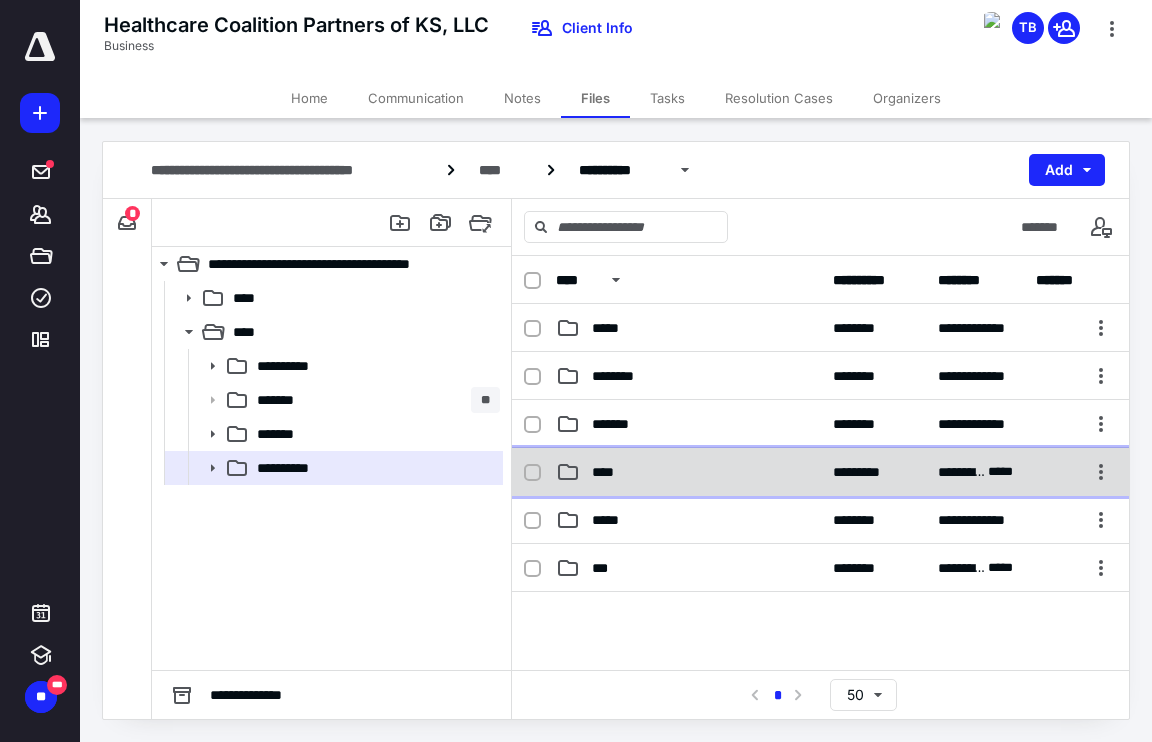 click on "****" at bounding box center [688, 472] 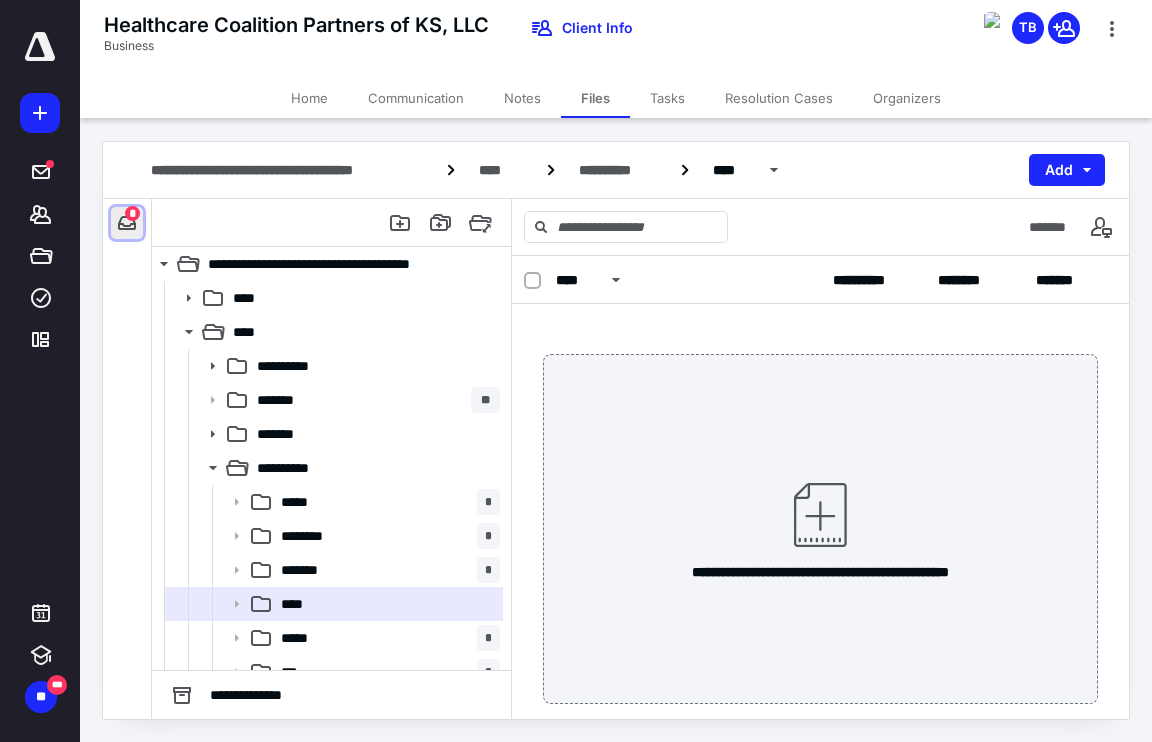 click at bounding box center (127, 223) 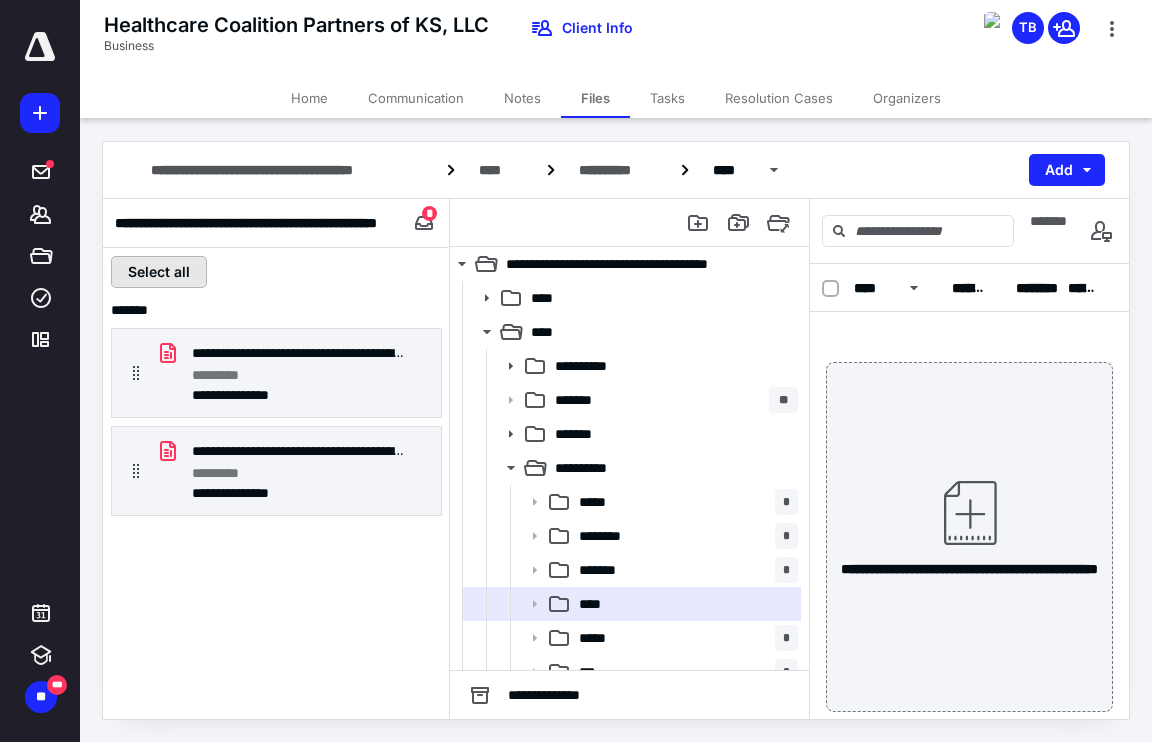 click on "Select all" at bounding box center [159, 272] 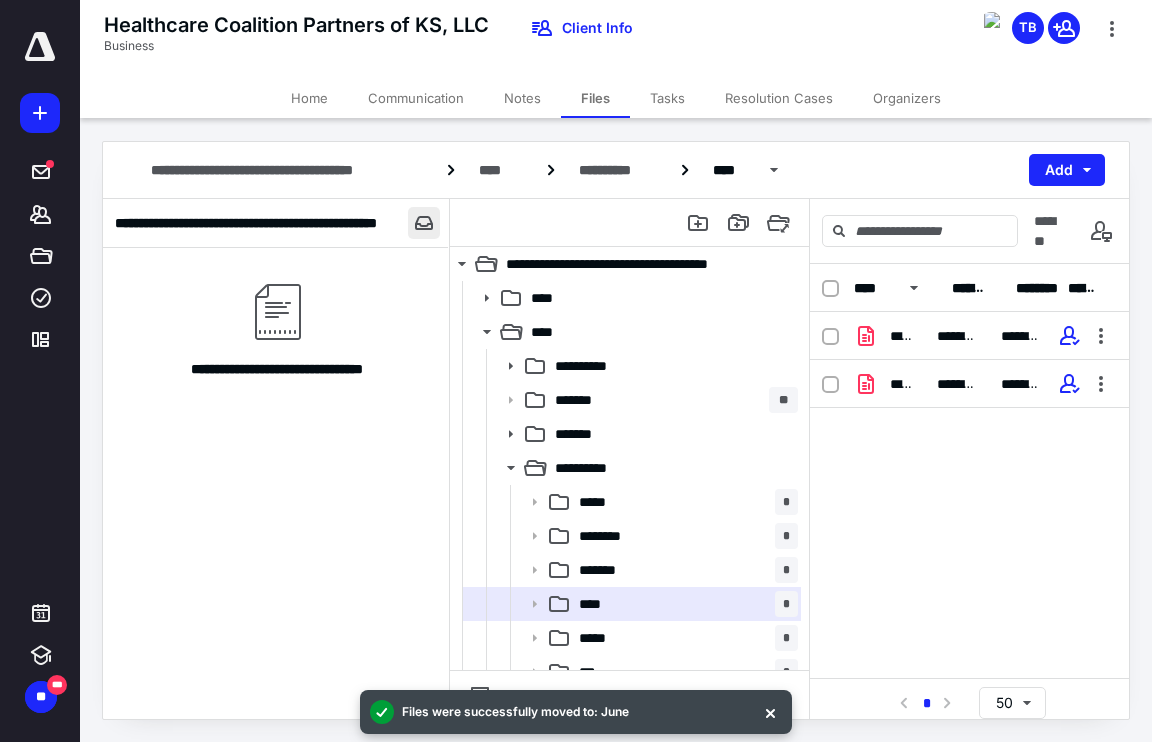 click at bounding box center (424, 223) 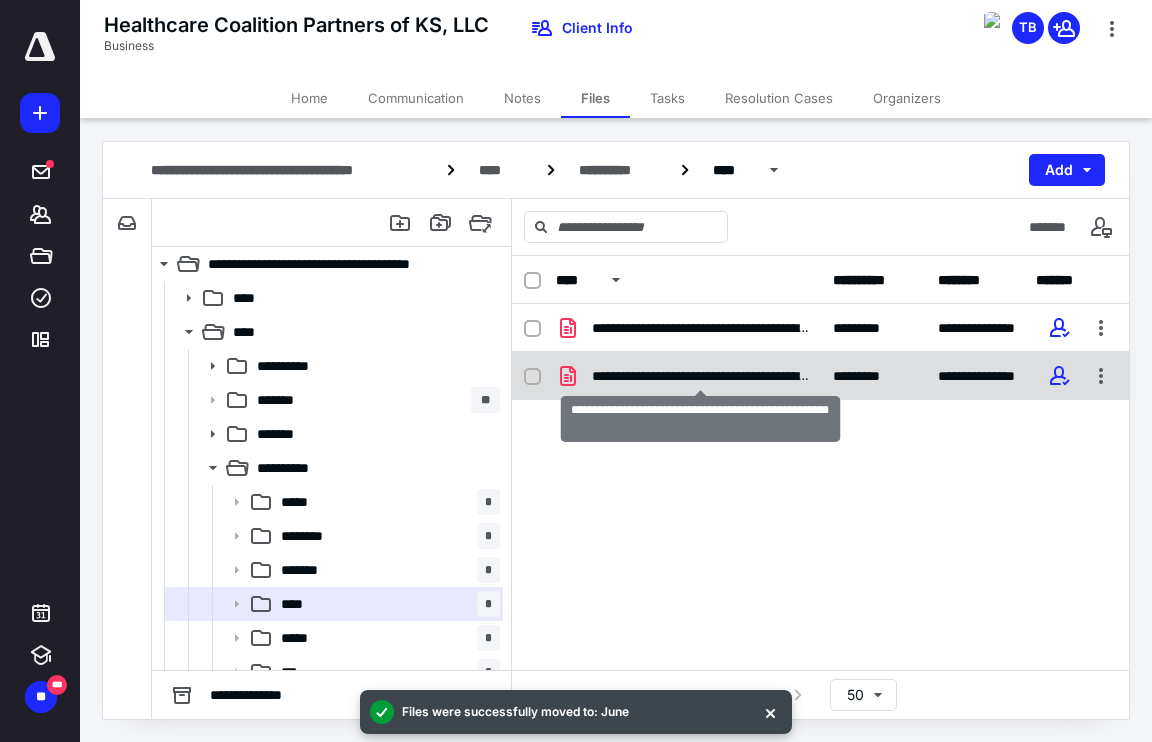 click on "**********" at bounding box center (700, 376) 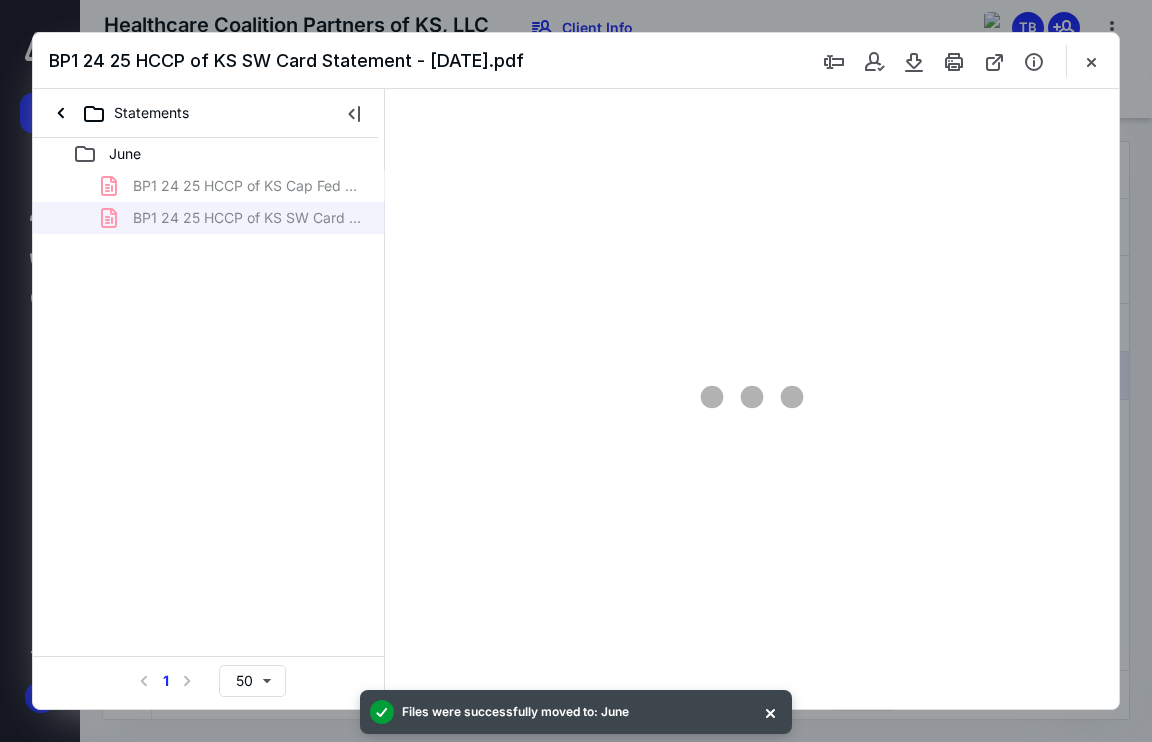 scroll, scrollTop: 0, scrollLeft: 0, axis: both 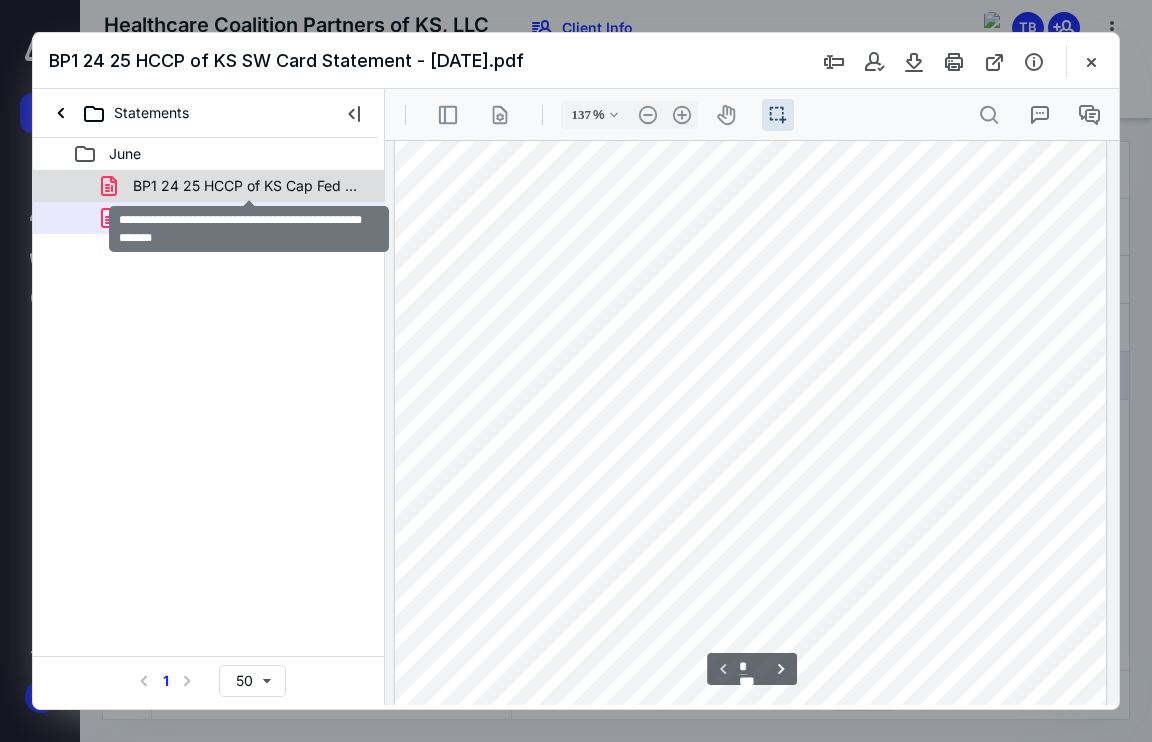 click on "BP1 24 25 HCCP of KS Cap Fed Statement 3103 - [DATE].pdf" at bounding box center [249, 186] 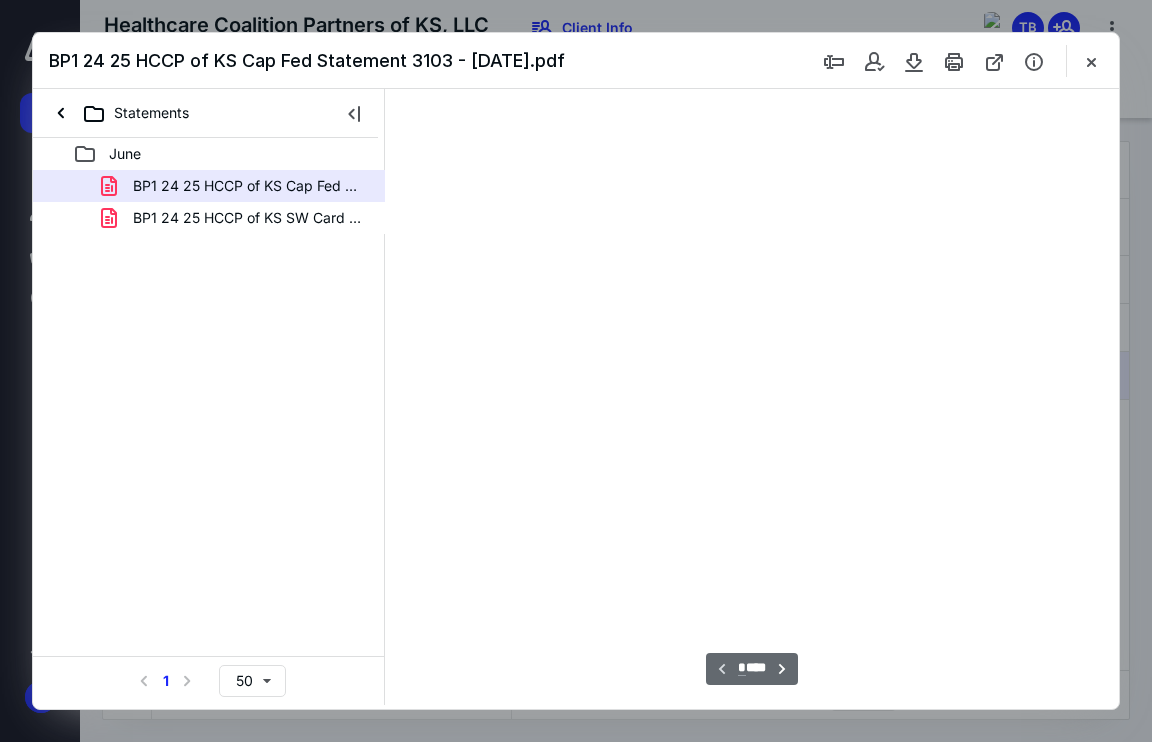 type on "117" 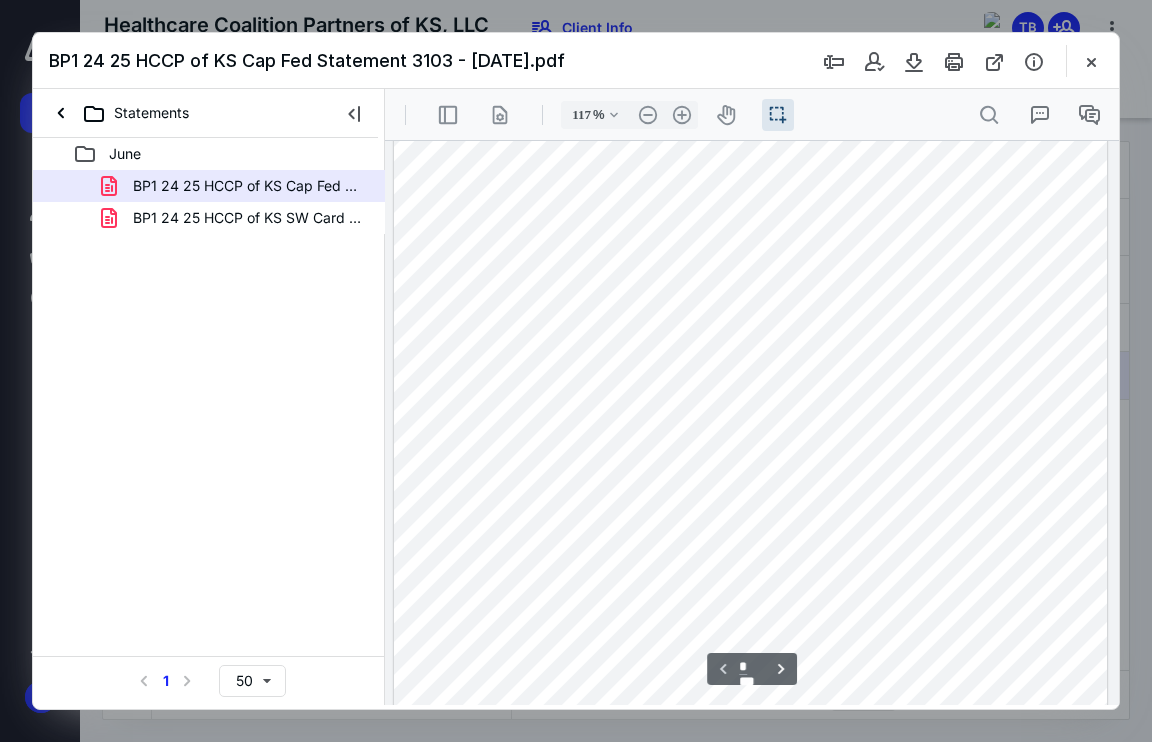 scroll, scrollTop: 0, scrollLeft: 0, axis: both 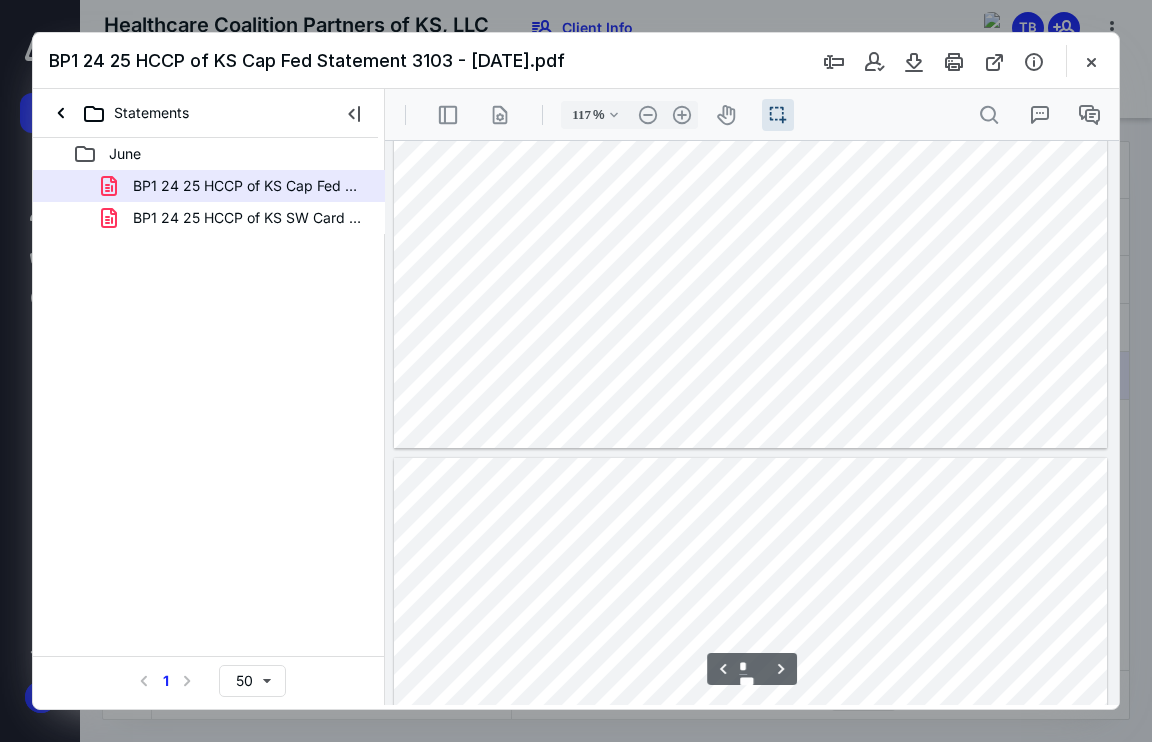 type on "*" 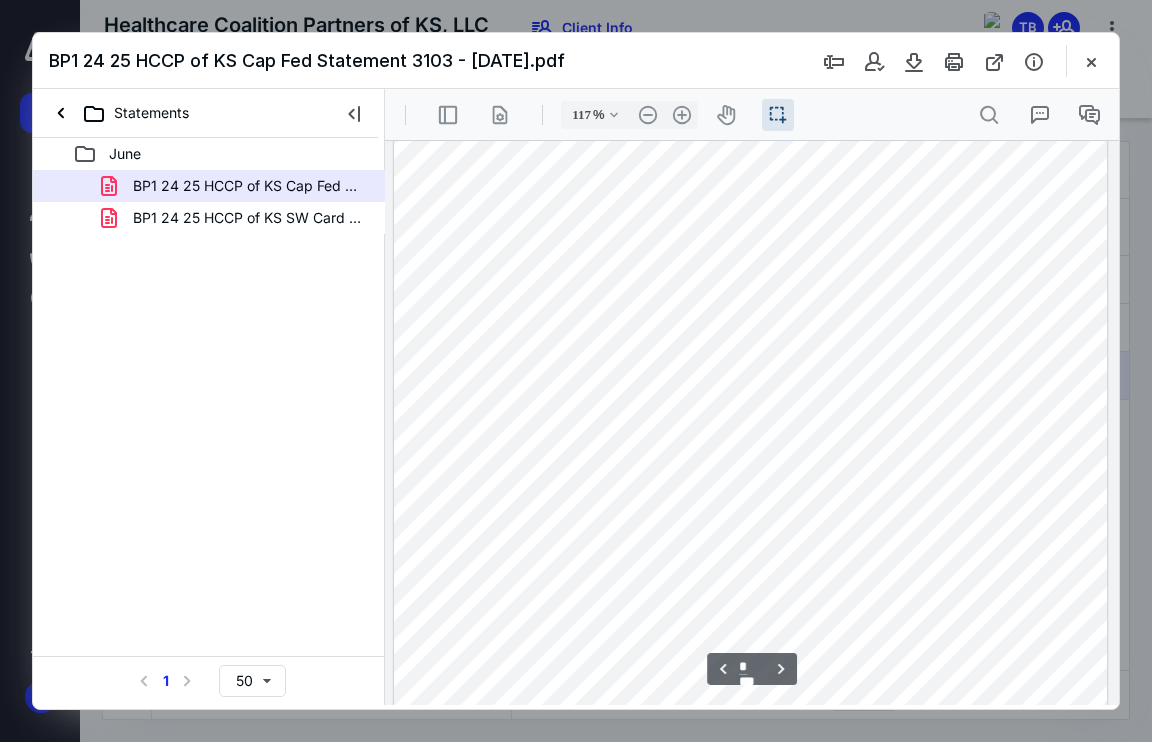scroll, scrollTop: 2775, scrollLeft: 0, axis: vertical 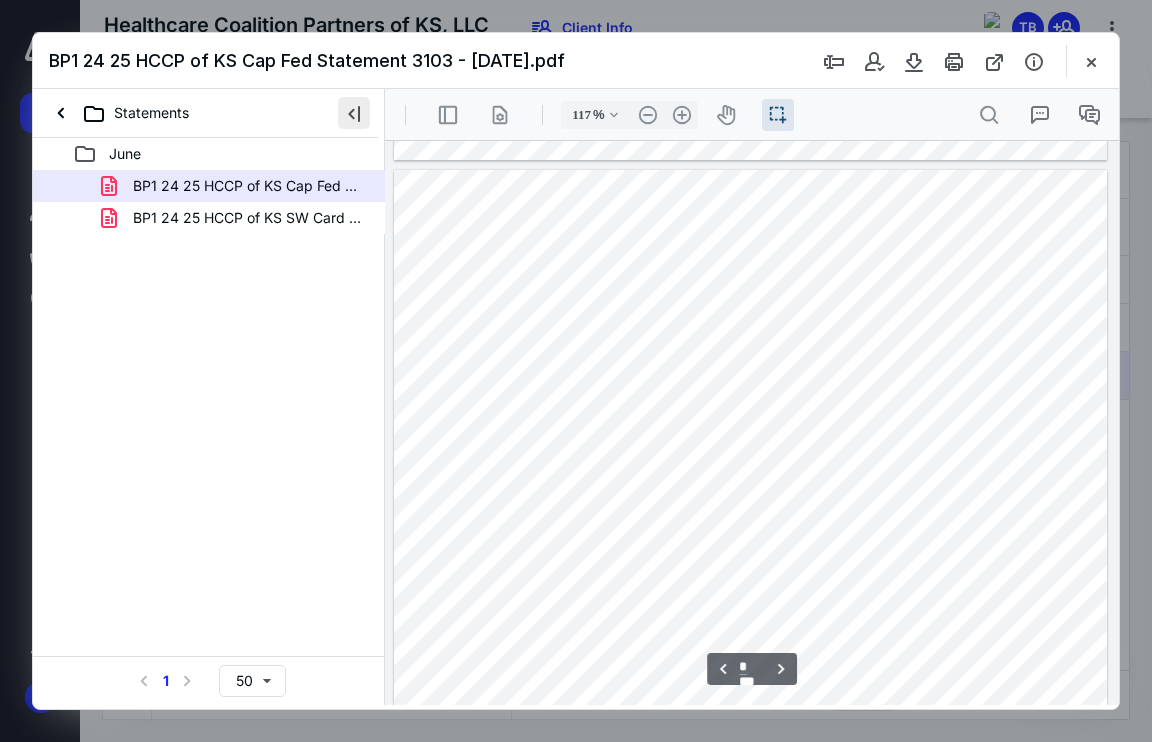 click at bounding box center (354, 113) 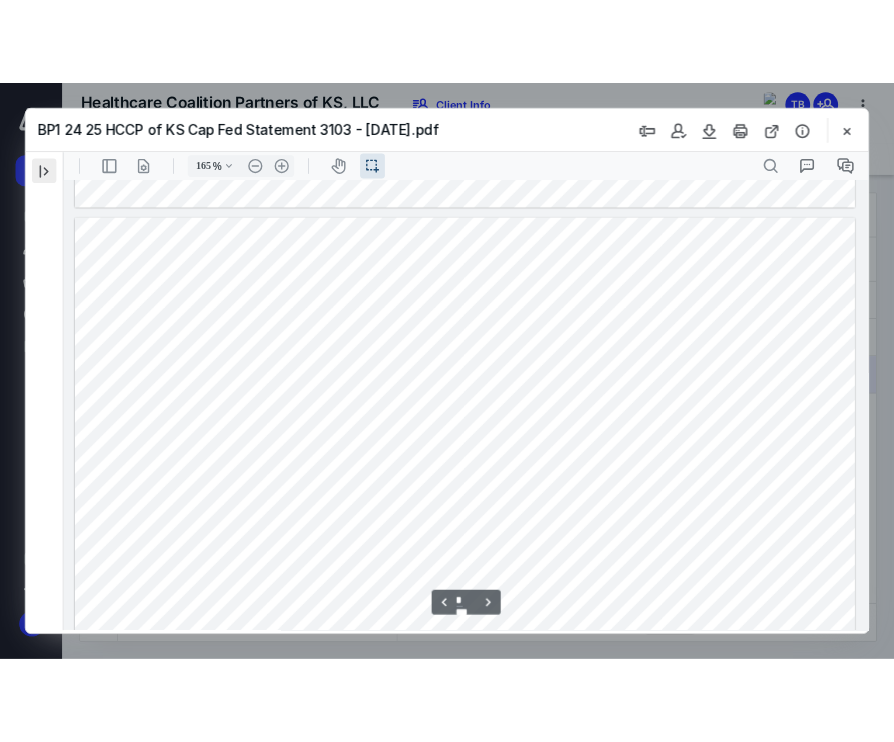 scroll, scrollTop: 3904, scrollLeft: 0, axis: vertical 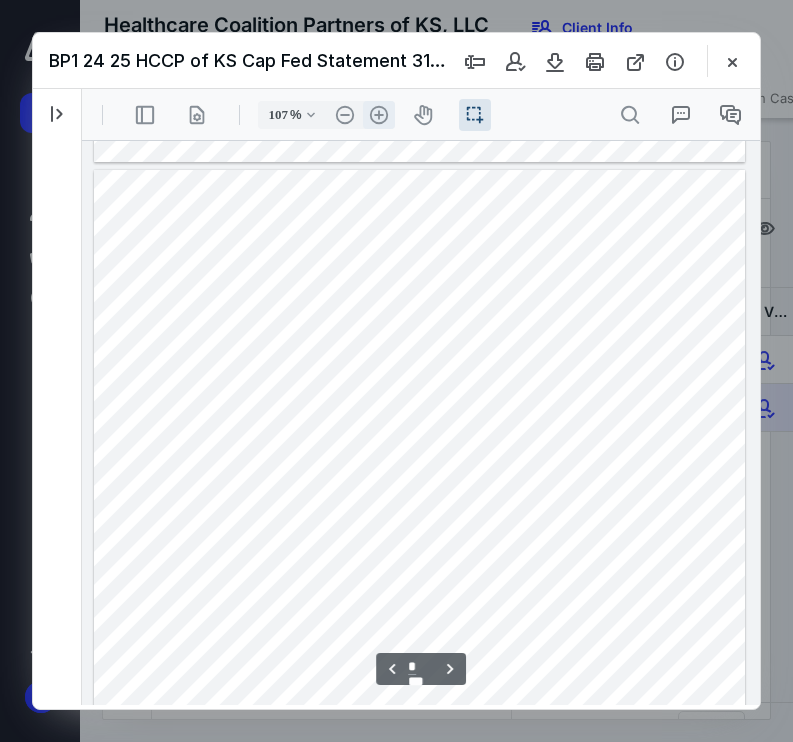 click on ".cls-1{fill:#abb0c4;} icon - header - zoom - in - line" at bounding box center [379, 115] 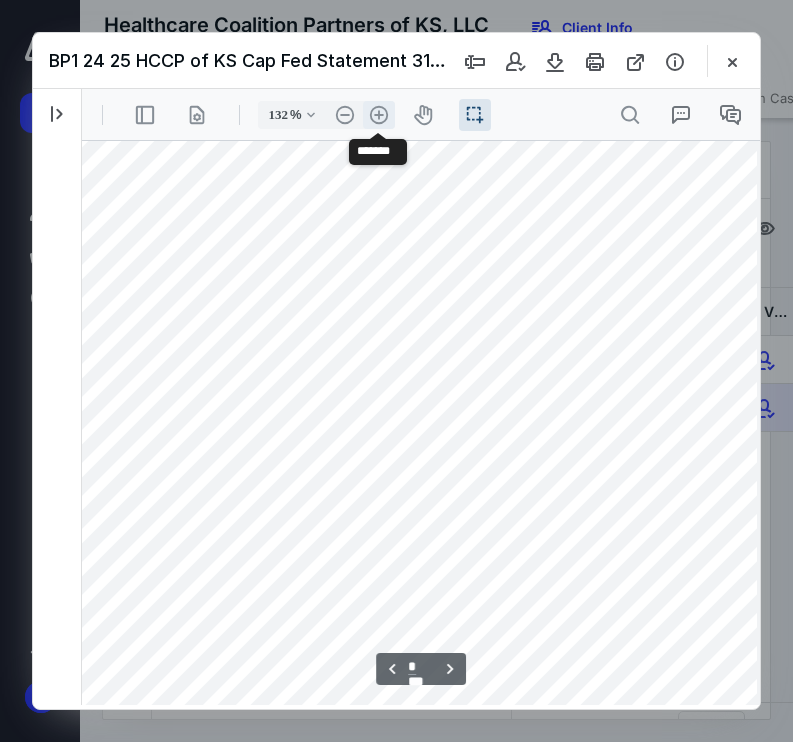 click on ".cls-1{fill:#abb0c4;} icon - header - zoom - in - line" at bounding box center [379, 115] 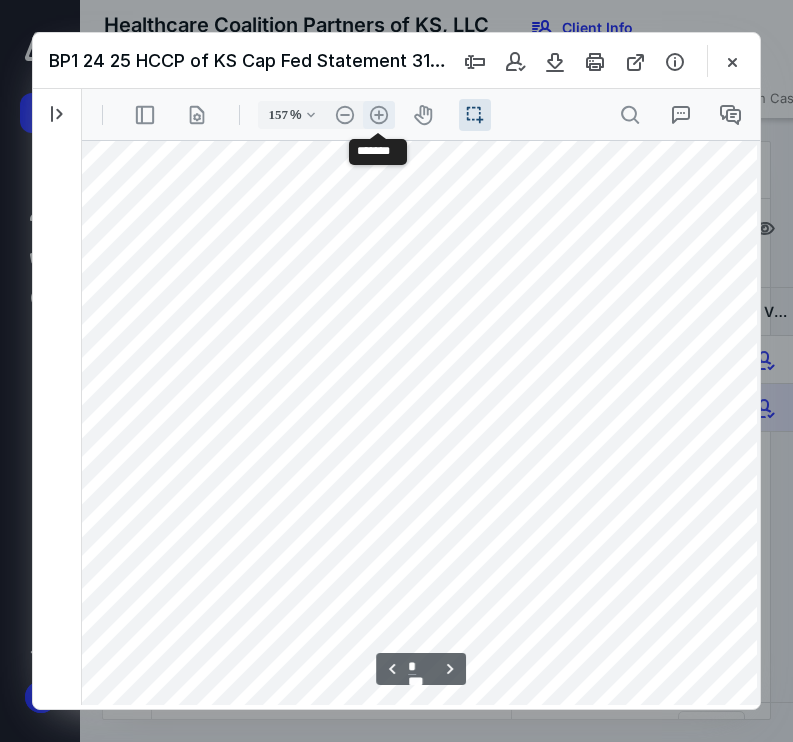 click on ".cls-1{fill:#abb0c4;} icon - header - zoom - in - line" at bounding box center (379, 115) 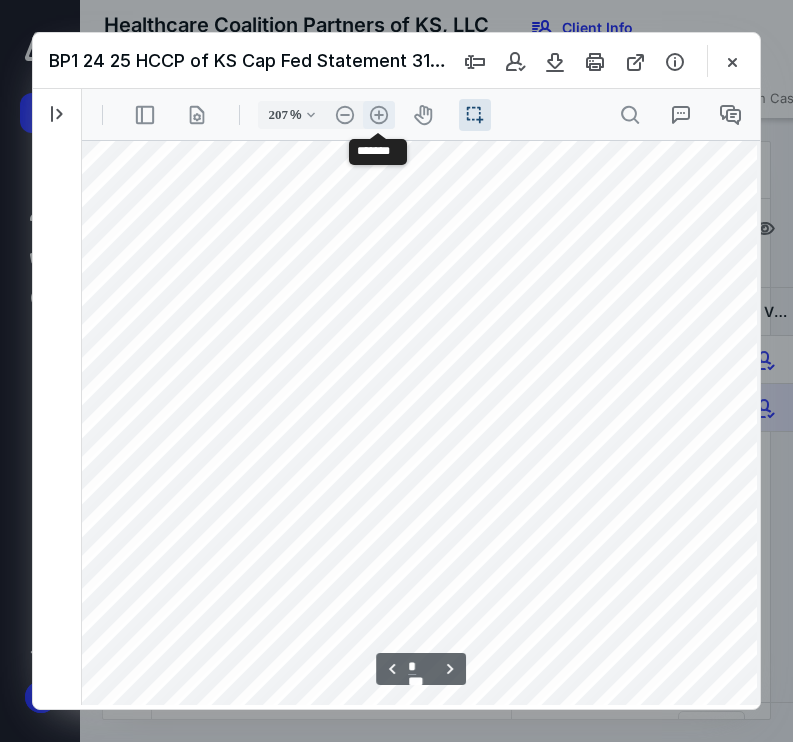 click on ".cls-1{fill:#abb0c4;} icon - header - zoom - in - line" at bounding box center [379, 115] 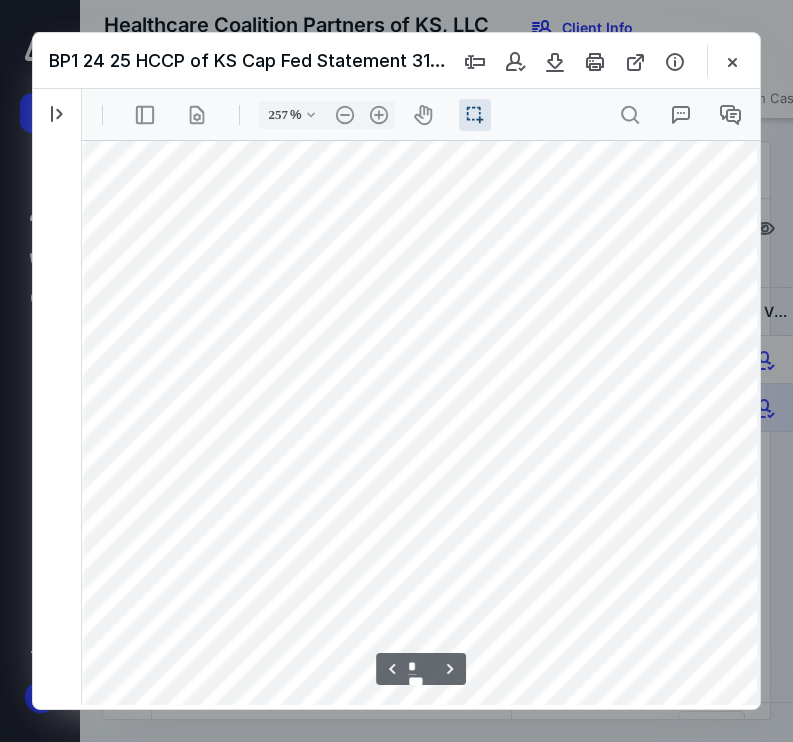 scroll, scrollTop: 6210, scrollLeft: 151, axis: both 